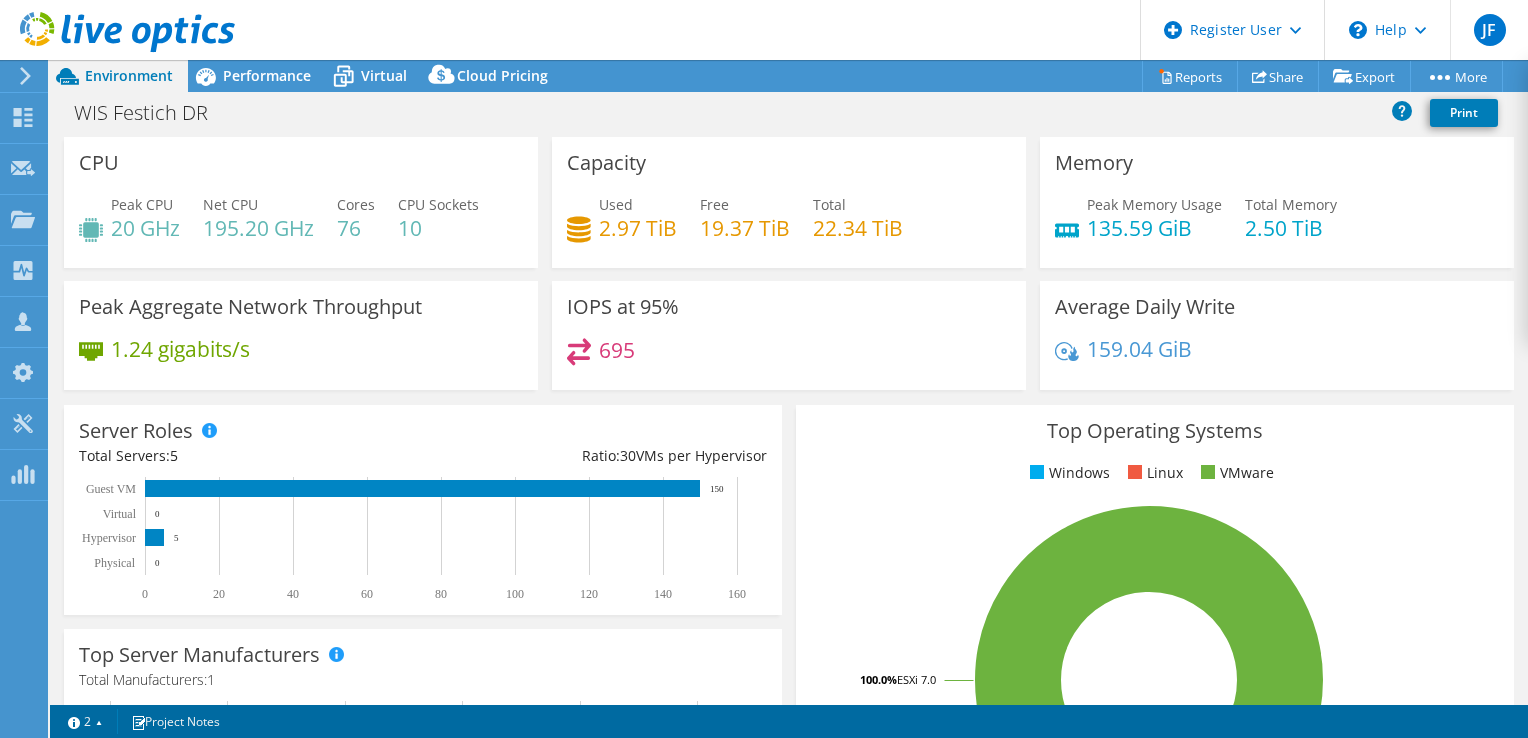 select on "USD" 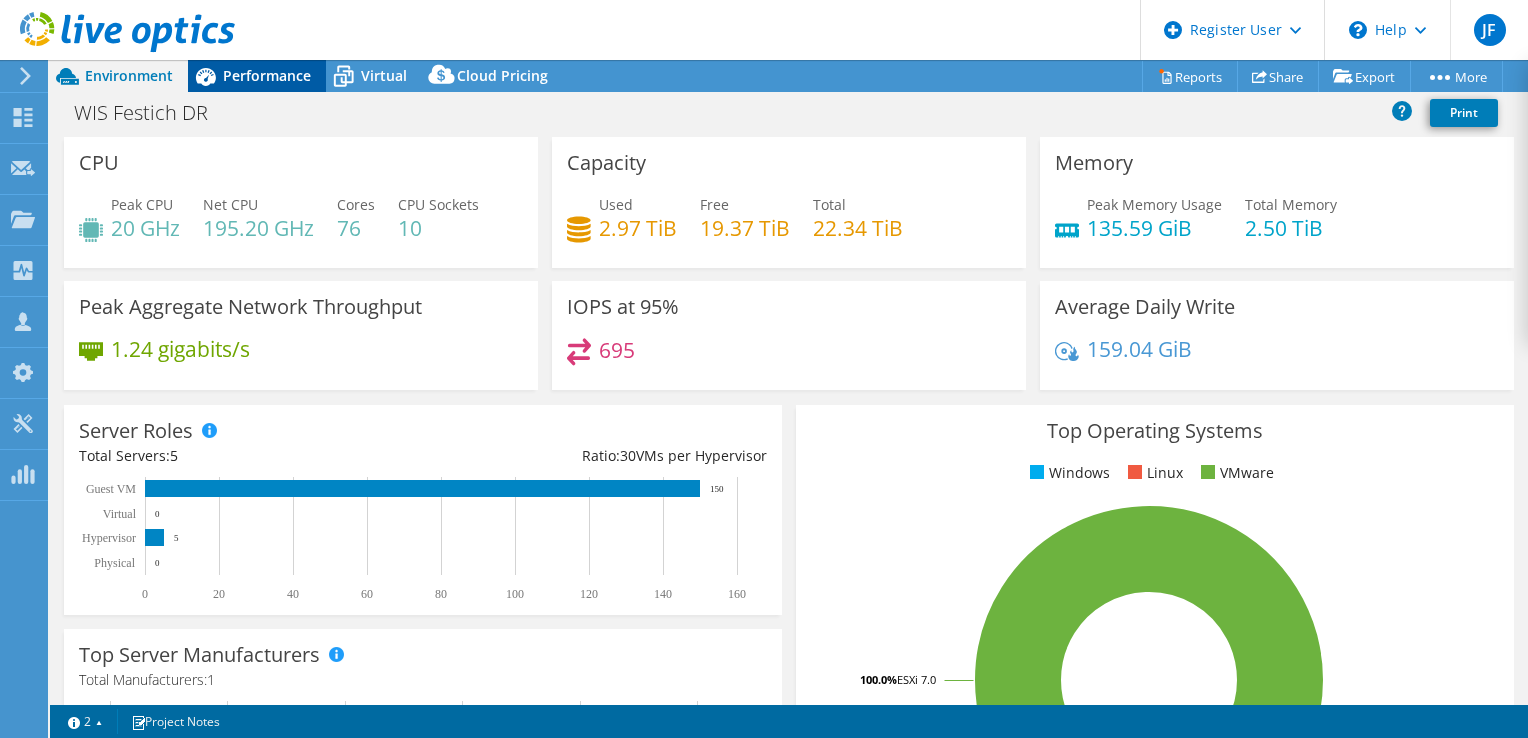 click on "Performance" at bounding box center (267, 75) 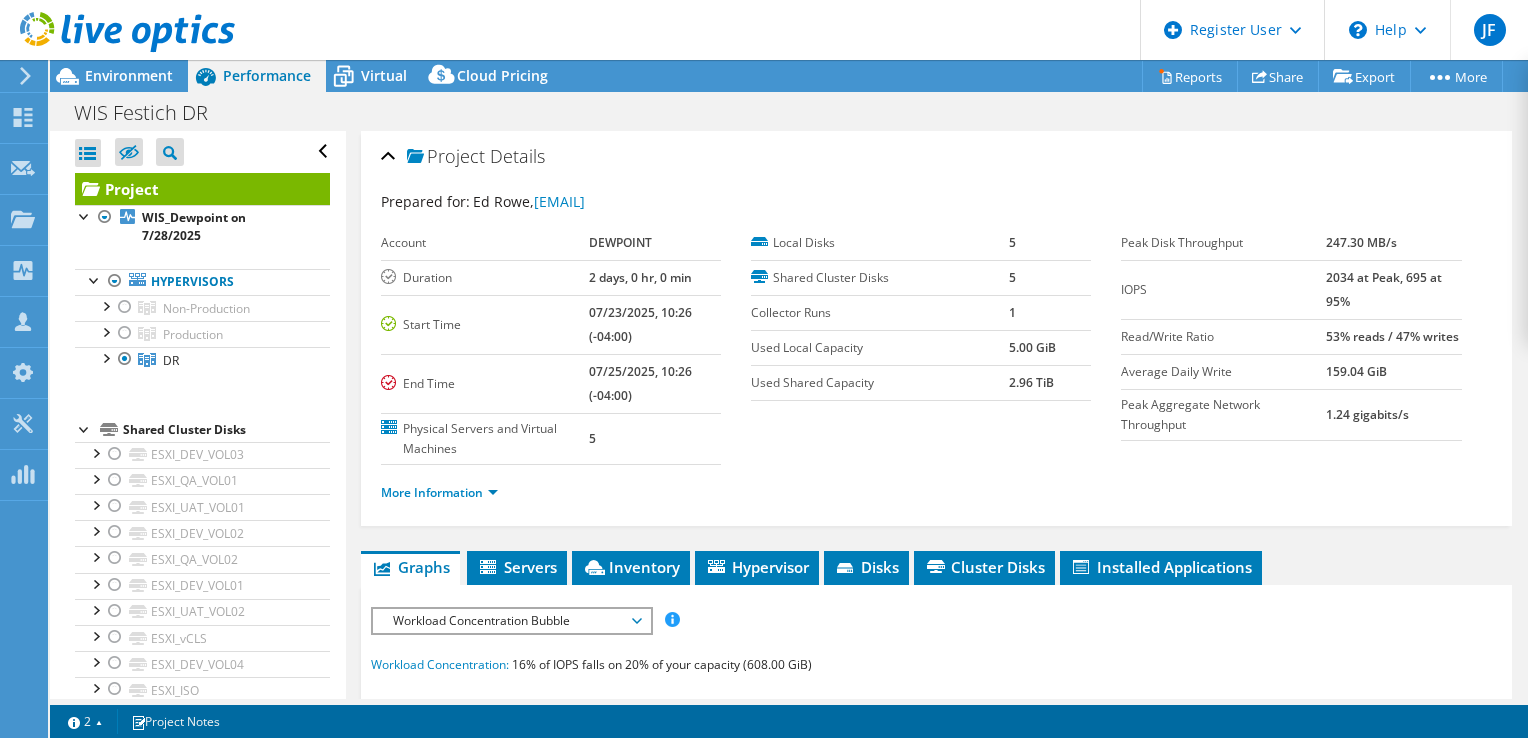 click on "Project
Details
Prepared for:
Ed Rowe,  ERowe@dewpoint.com
Account
DEWPOINT
Duration
2 days, 0 hr, 0 min
Start Time
07/23/2025, 10:26 (-04:00)
End Time
07/25/2025, 10:26 (-04:00)
Physical Servers and Virtual Machines 5
5" at bounding box center (936, 328) 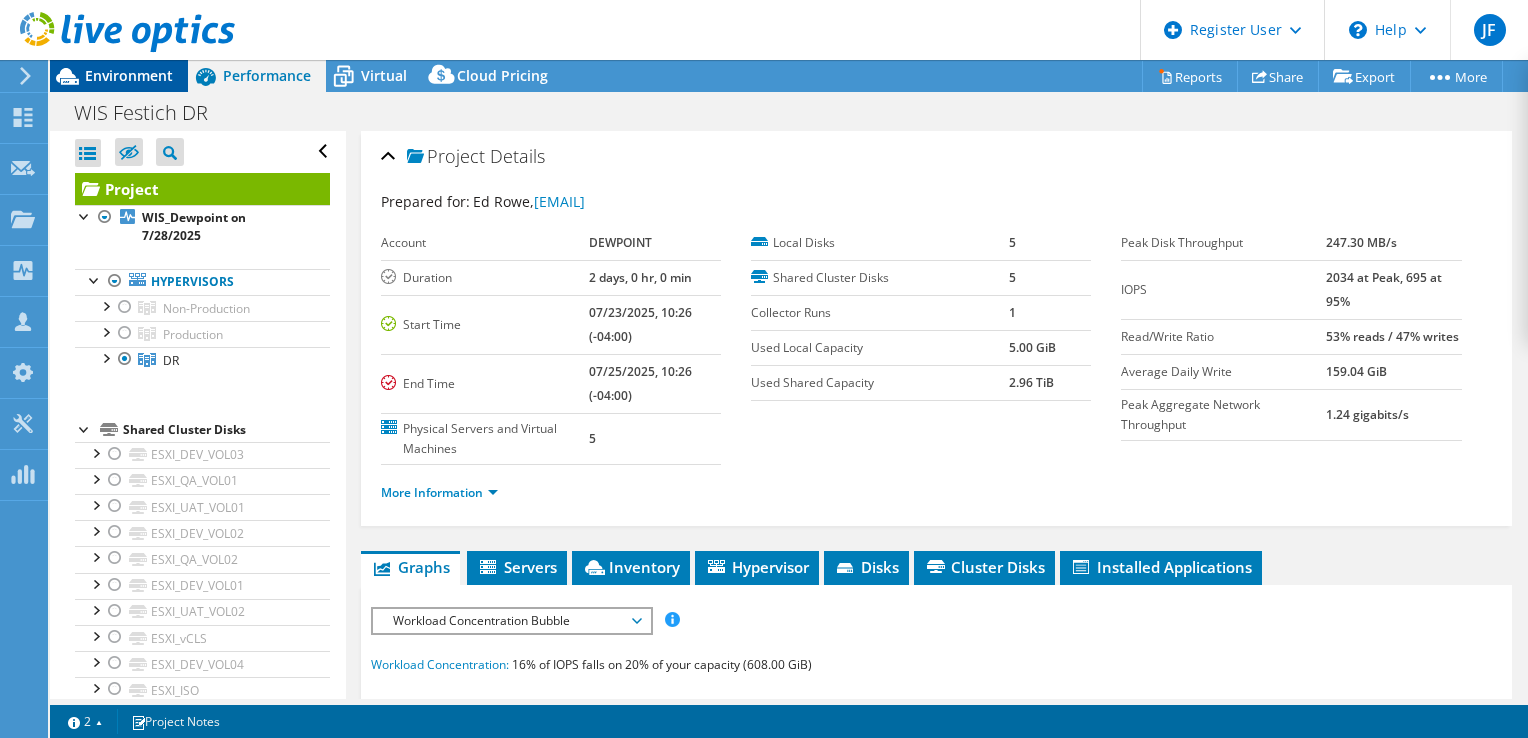 click on "Environment" at bounding box center [129, 75] 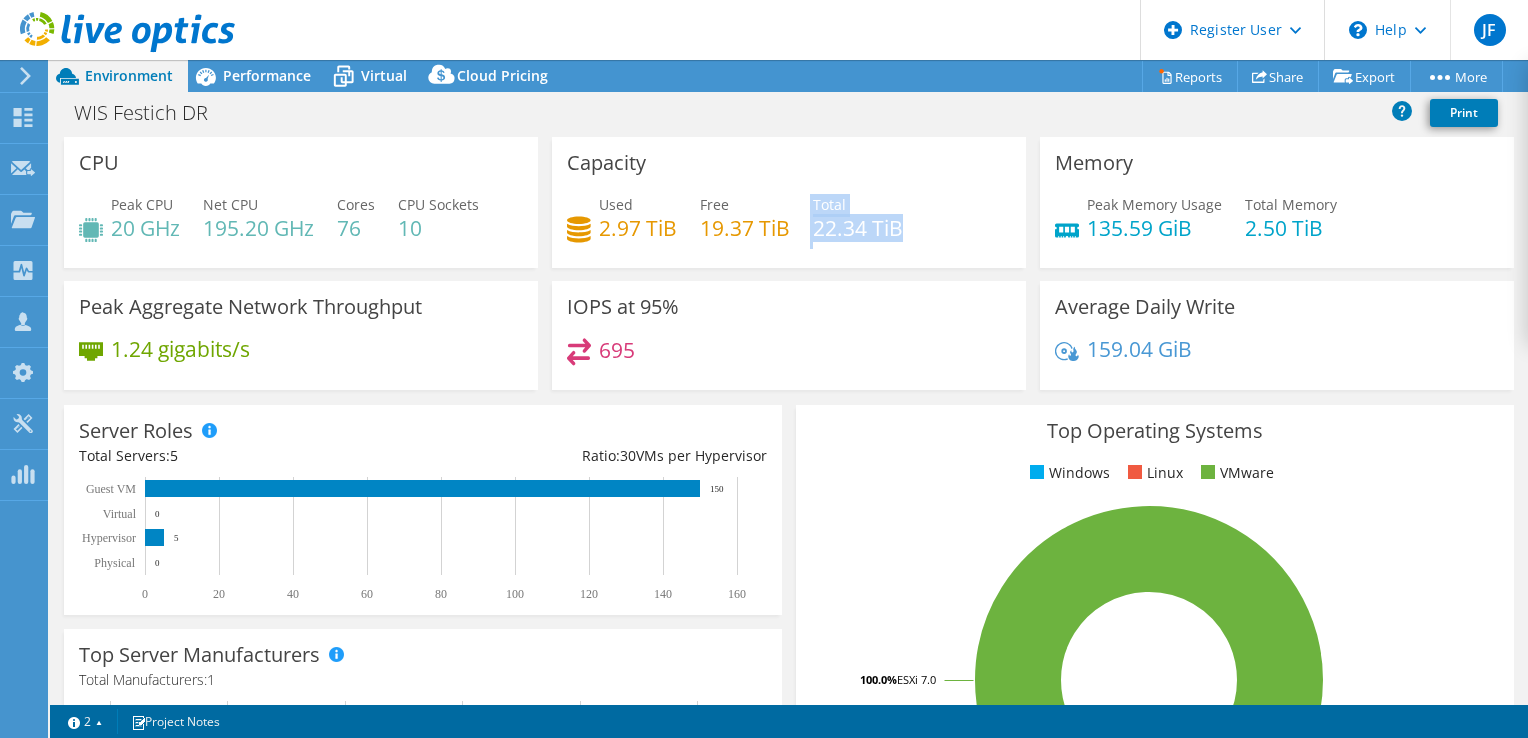 drag, startPoint x: 804, startPoint y: 226, endPoint x: 932, endPoint y: 225, distance: 128.0039 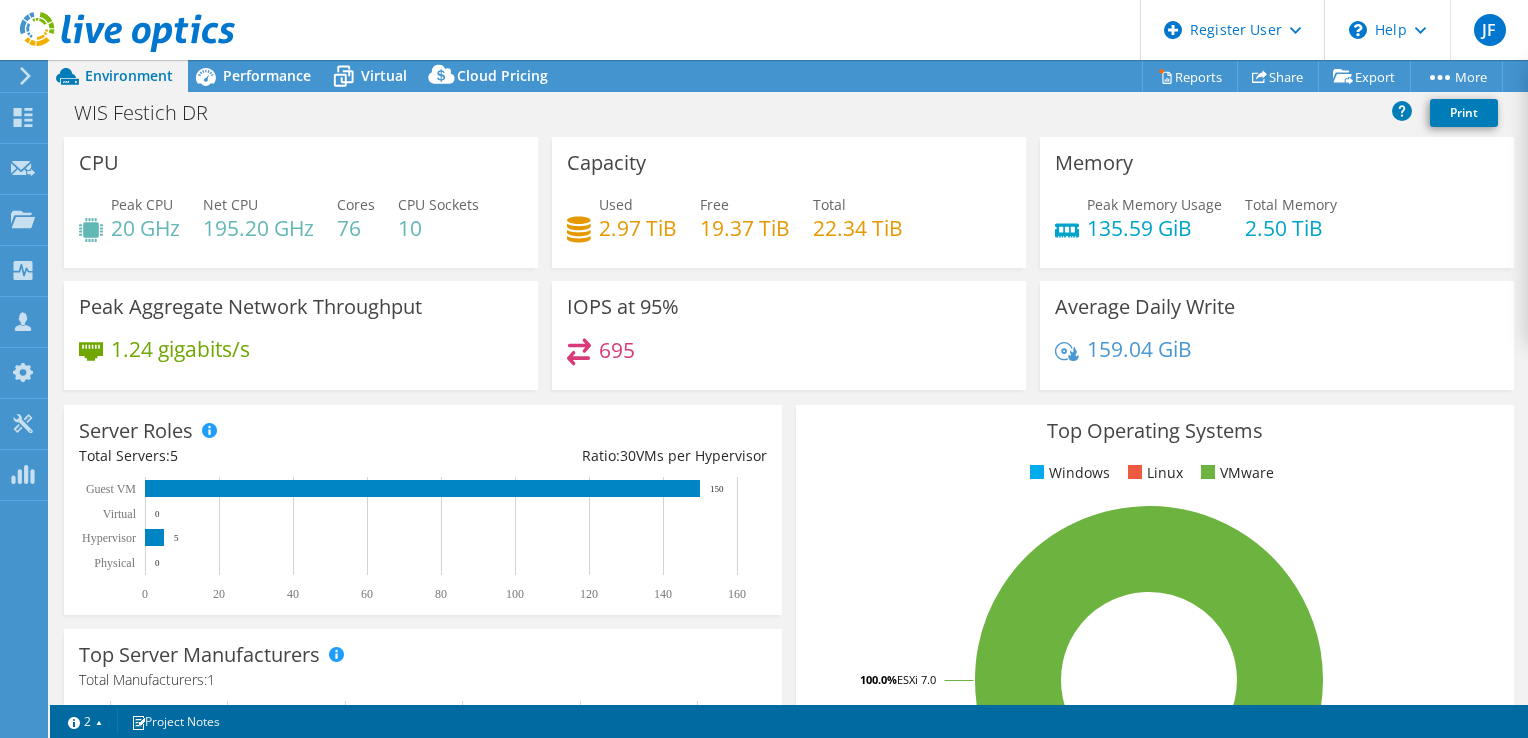 click on "Capacity
Used
2.97 TiB
Free
19.37 TiB
Total
22.34 TiB" at bounding box center (789, 202) 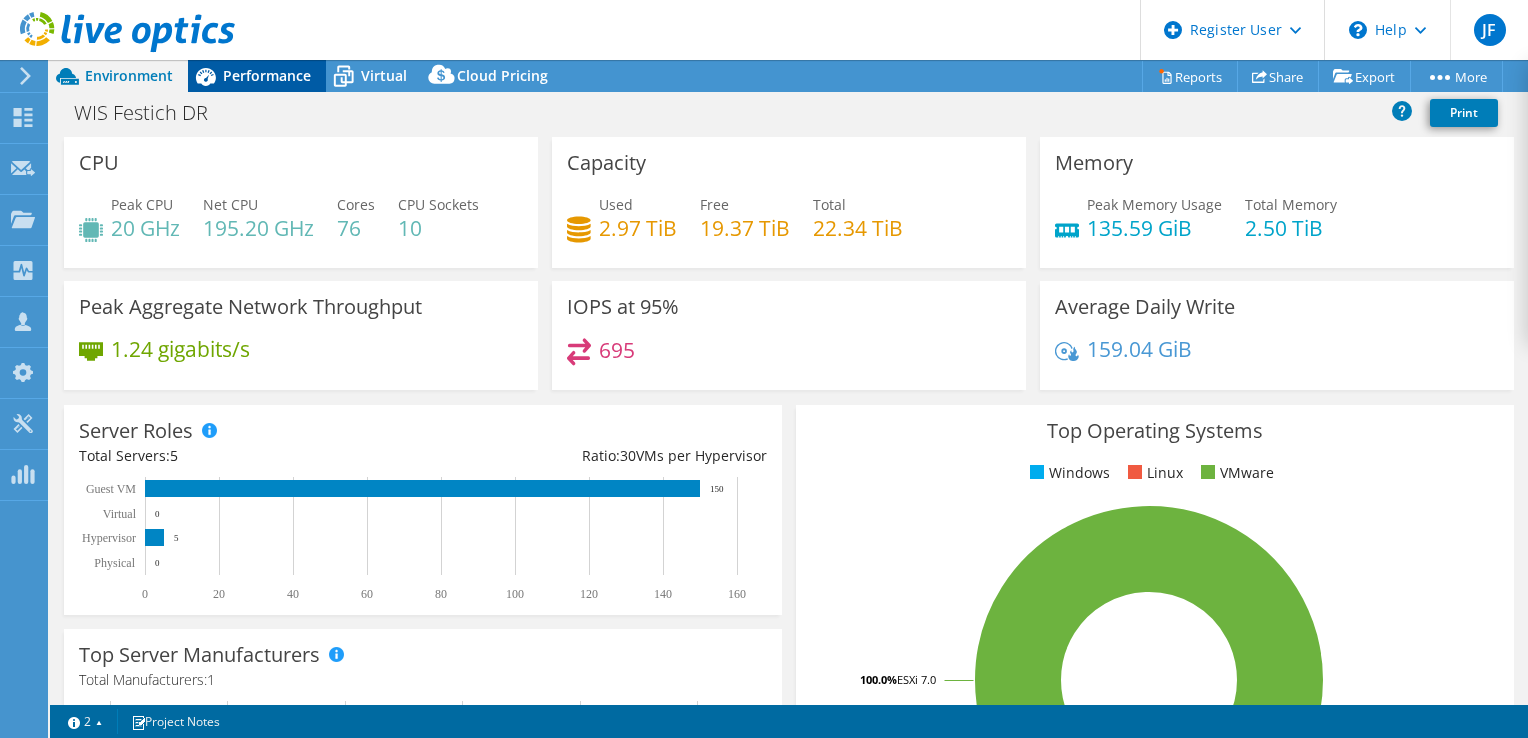 click on "Performance" at bounding box center [267, 75] 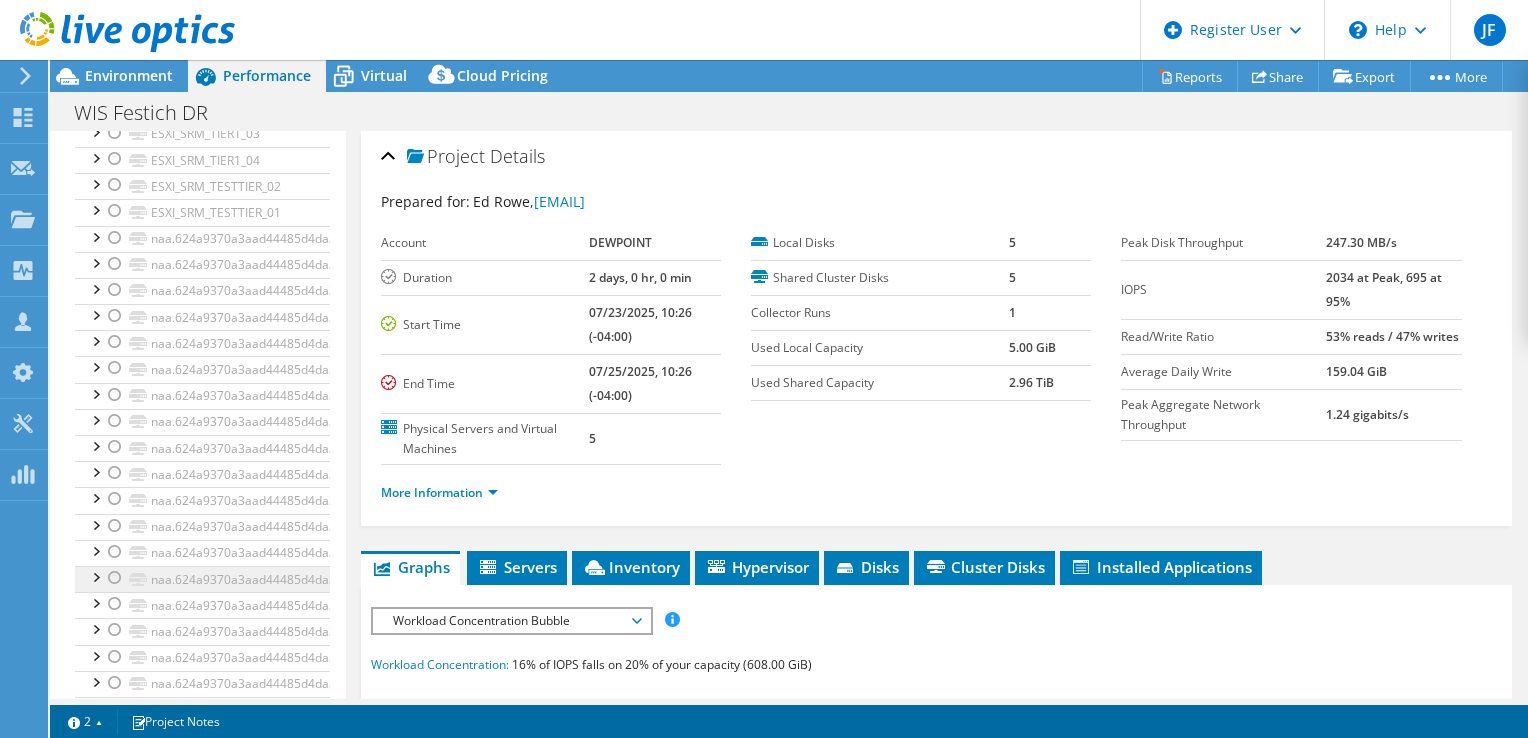 scroll, scrollTop: 1481, scrollLeft: 0, axis: vertical 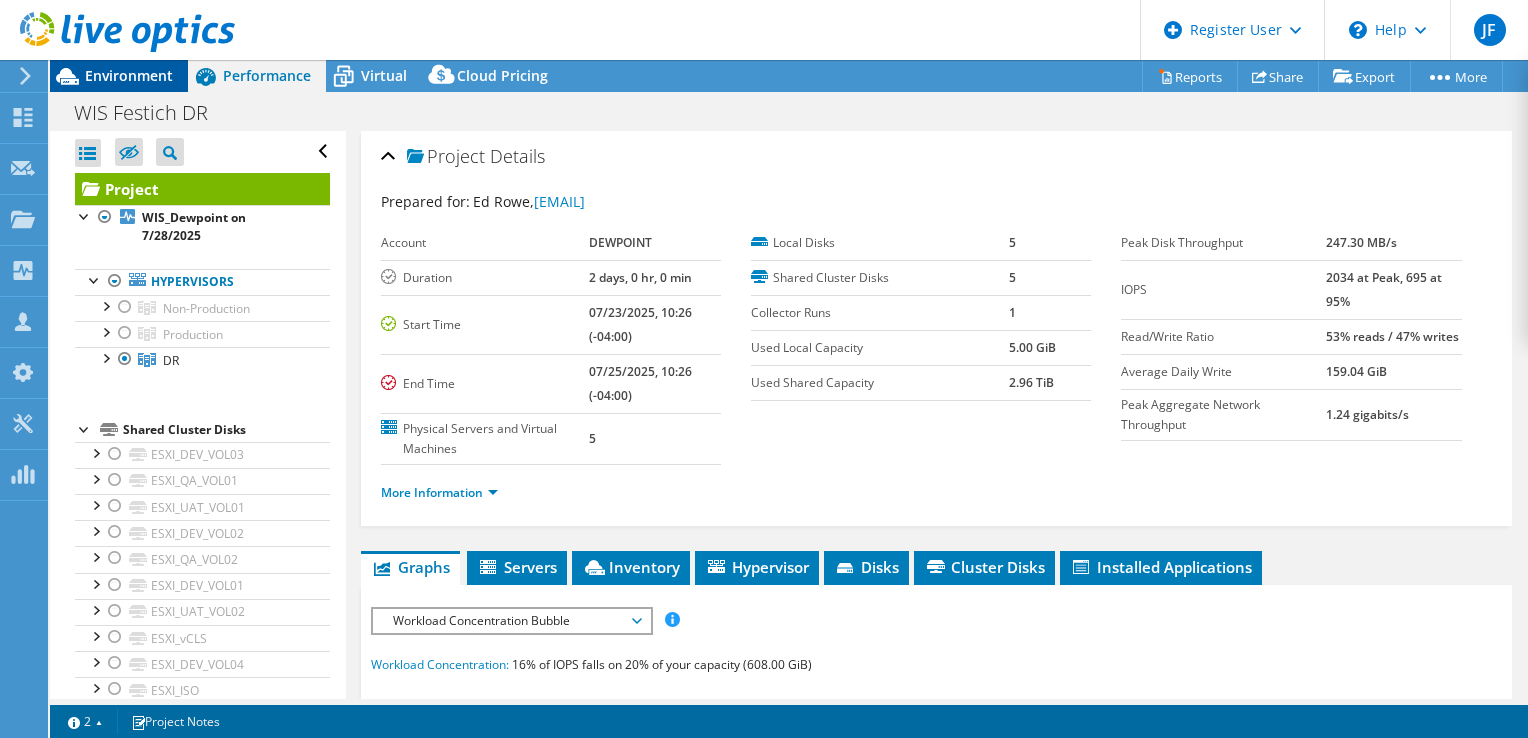 click on "Environment" at bounding box center [129, 75] 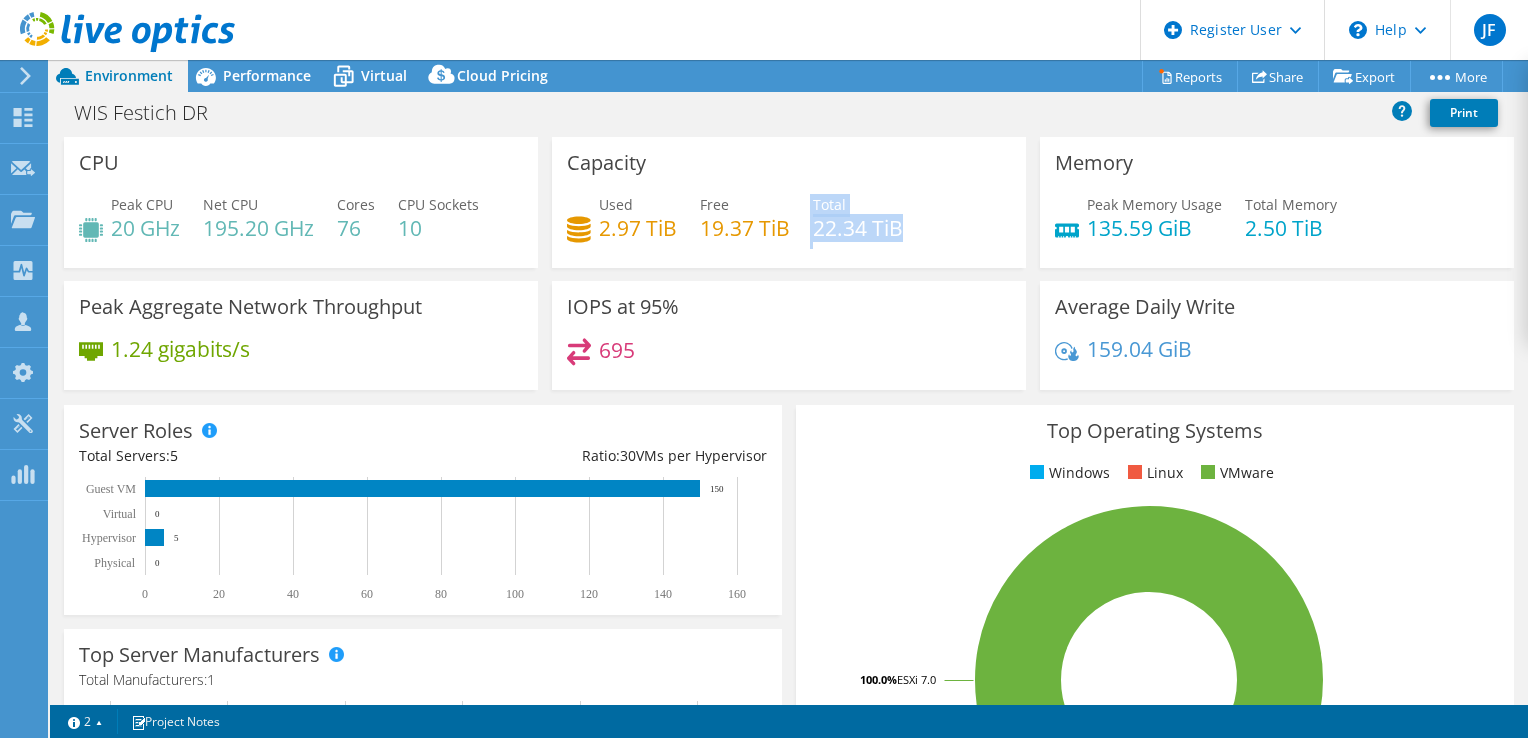 drag, startPoint x: 903, startPoint y: 226, endPoint x: 804, endPoint y: 238, distance: 99.724625 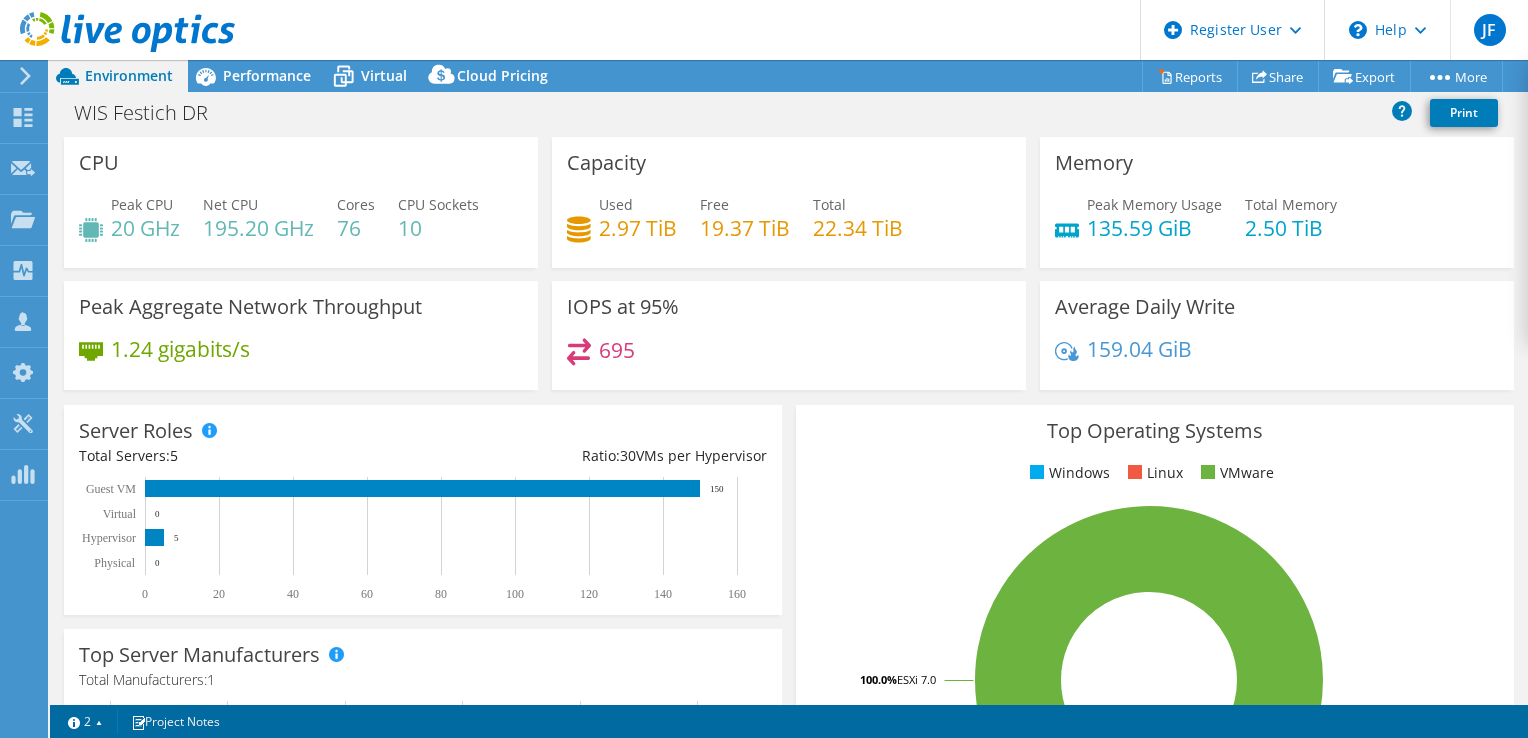 click on "Used
2.97 TiB
Free
19.37 TiB
Total
22.34 TiB" at bounding box center [789, 226] 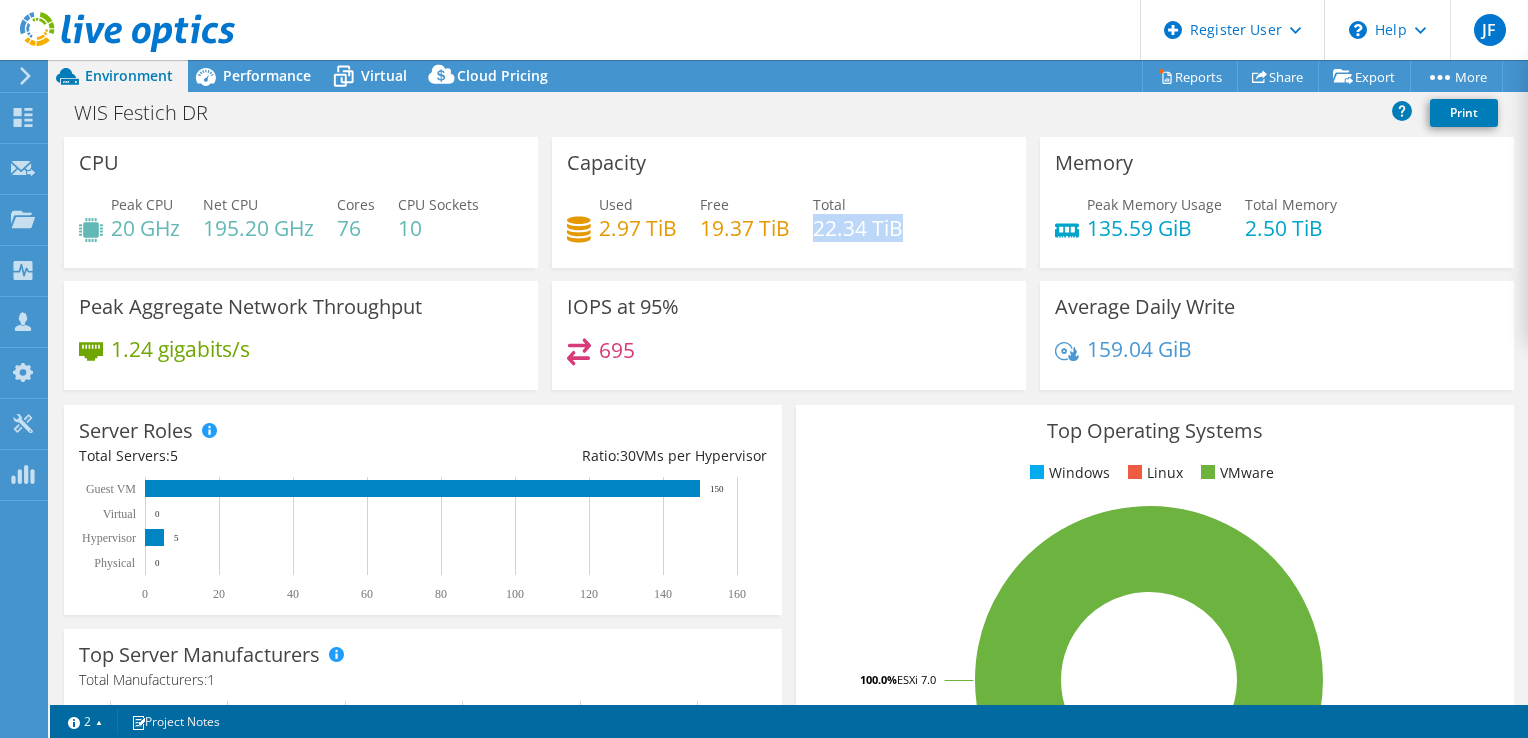 drag, startPoint x: 912, startPoint y: 224, endPoint x: 809, endPoint y: 238, distance: 103.947105 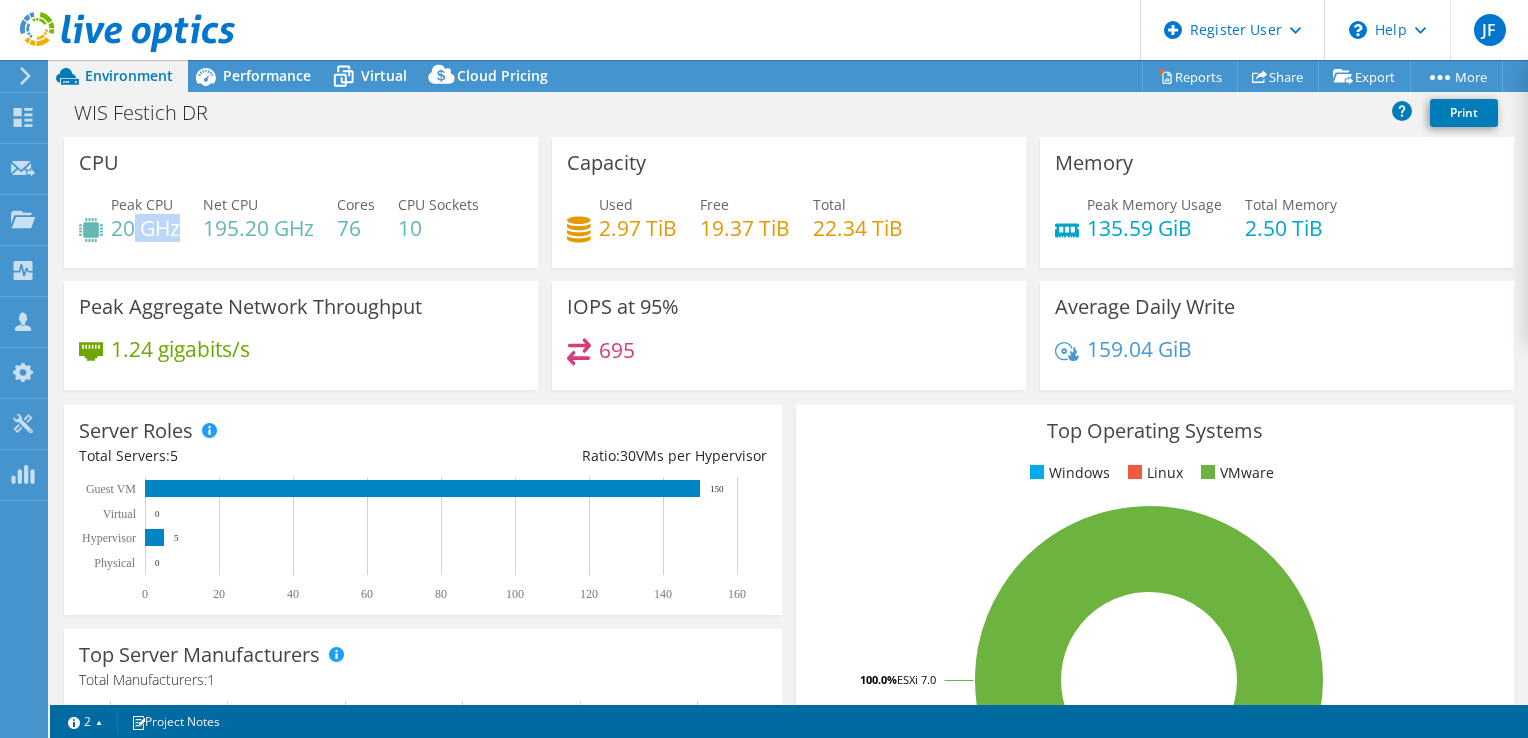 drag, startPoint x: 180, startPoint y: 230, endPoint x: 133, endPoint y: 237, distance: 47.518417 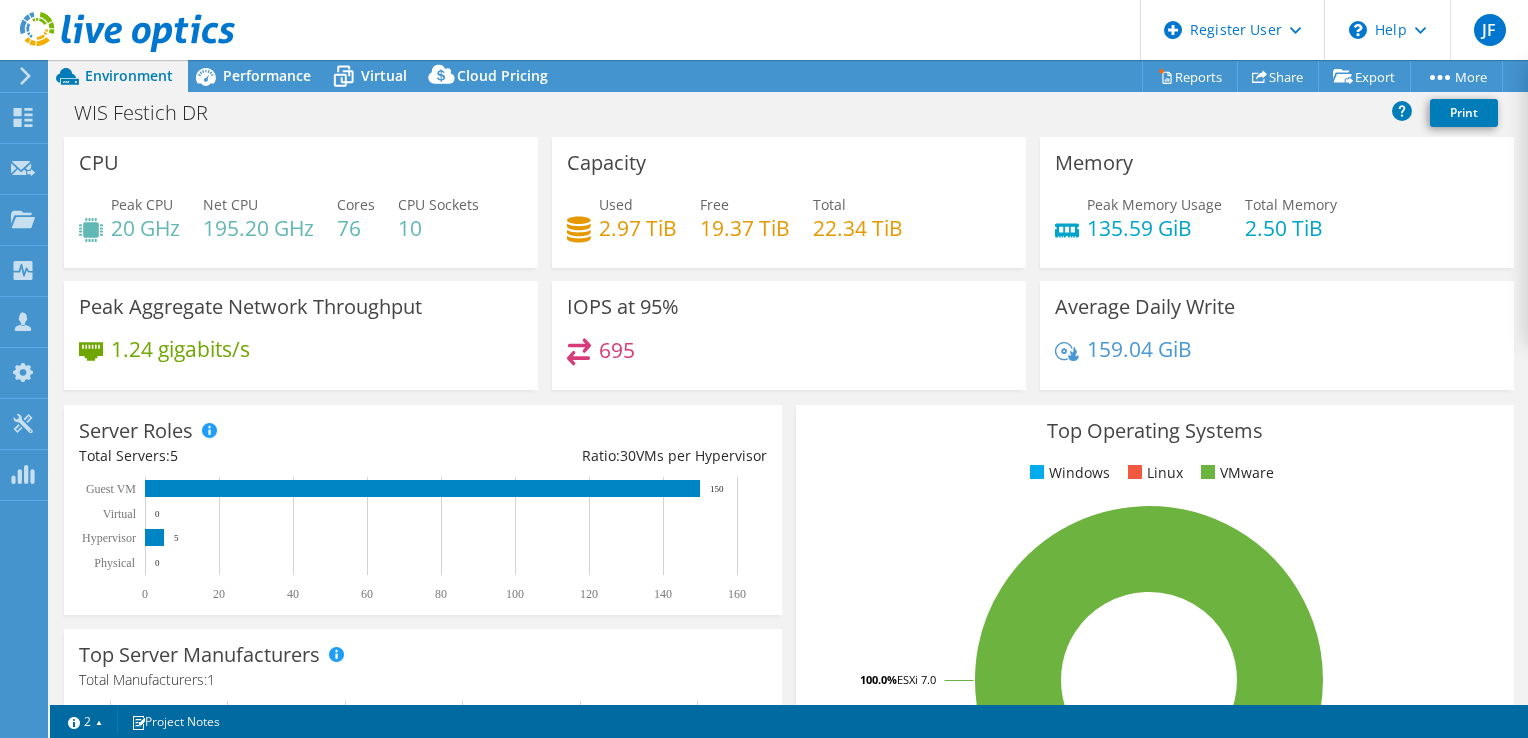 click on "Peak CPU
20 GHz
Net CPU
195.20 GHz
Cores
76
CPU Sockets
10" at bounding box center (301, 226) 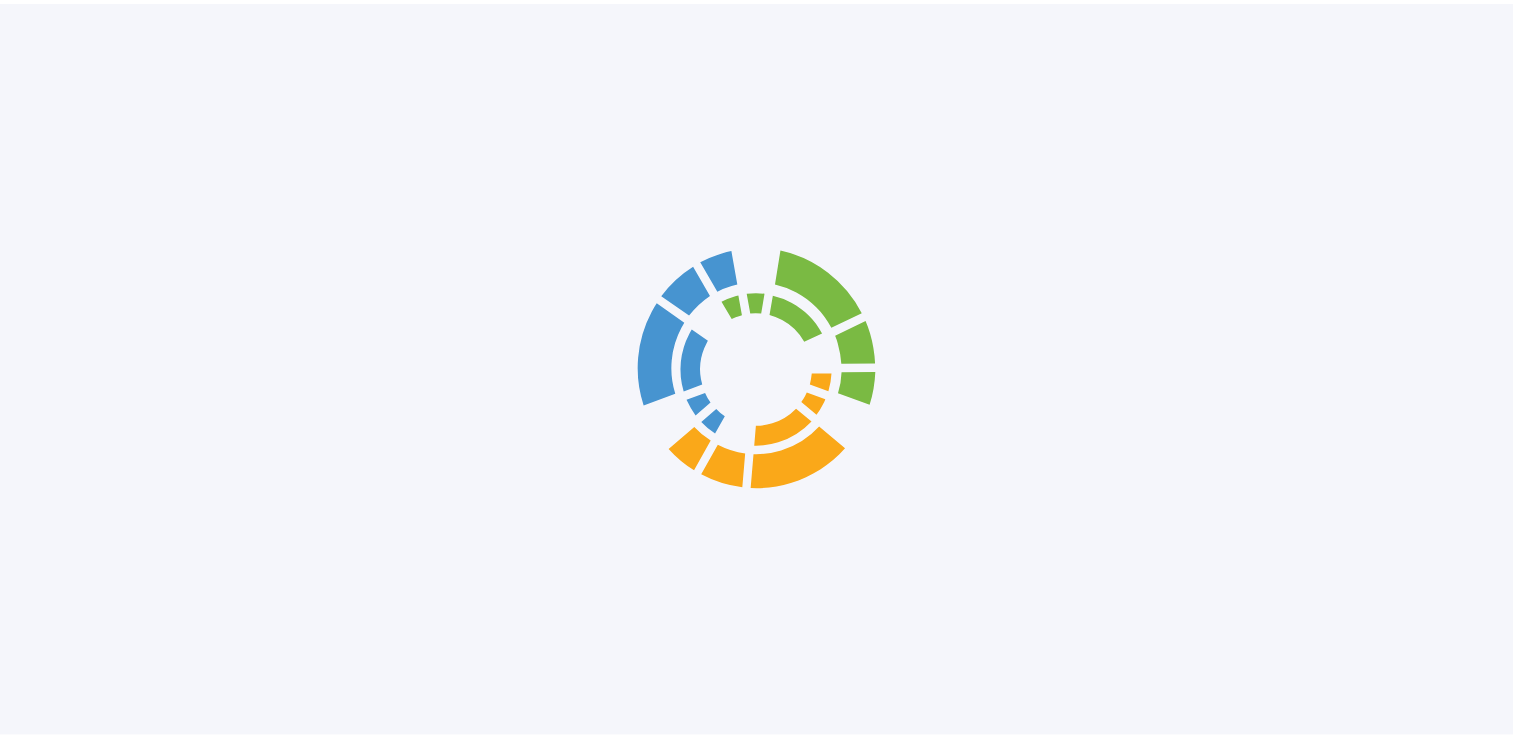 scroll, scrollTop: 0, scrollLeft: 0, axis: both 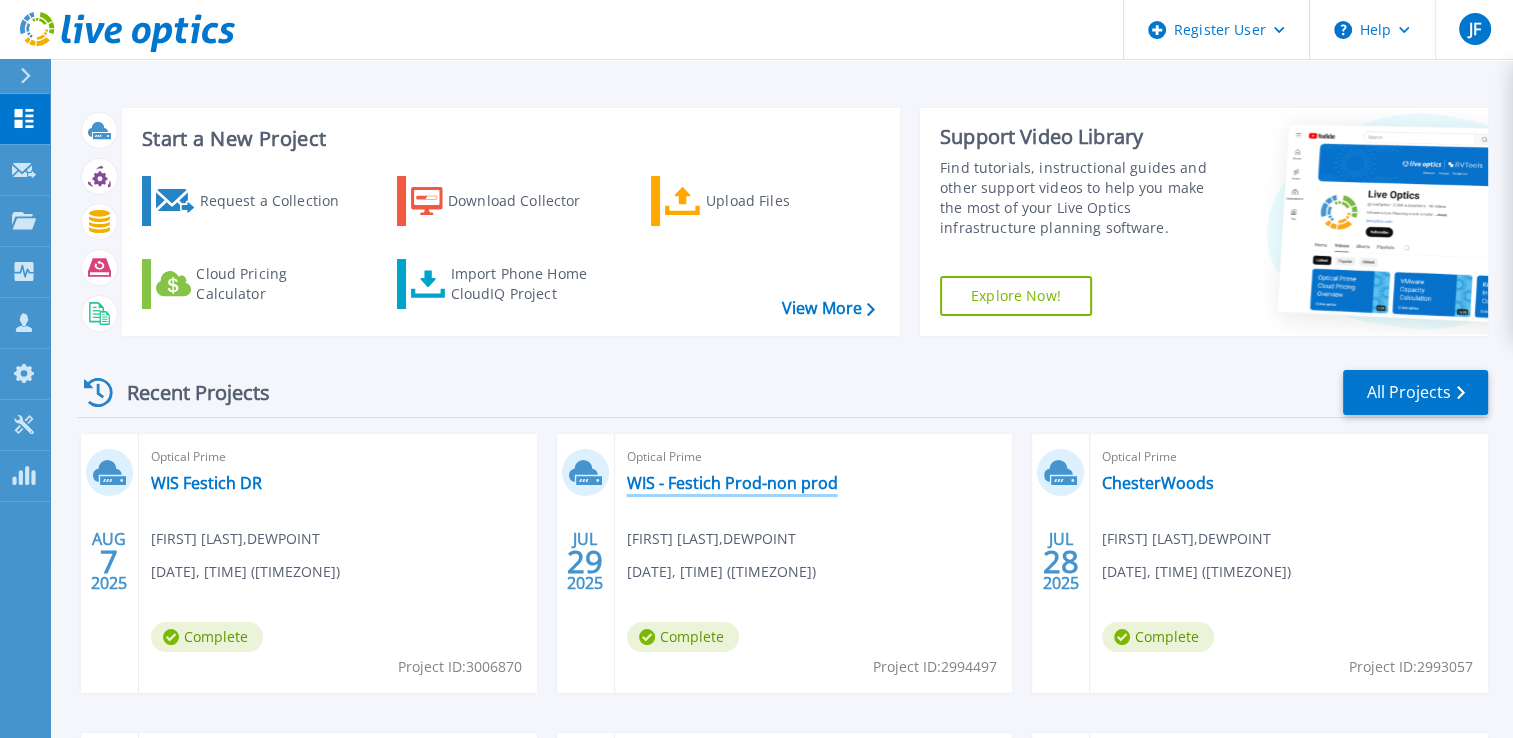 click on "WIS - Festich Prod-non prod" at bounding box center (732, 483) 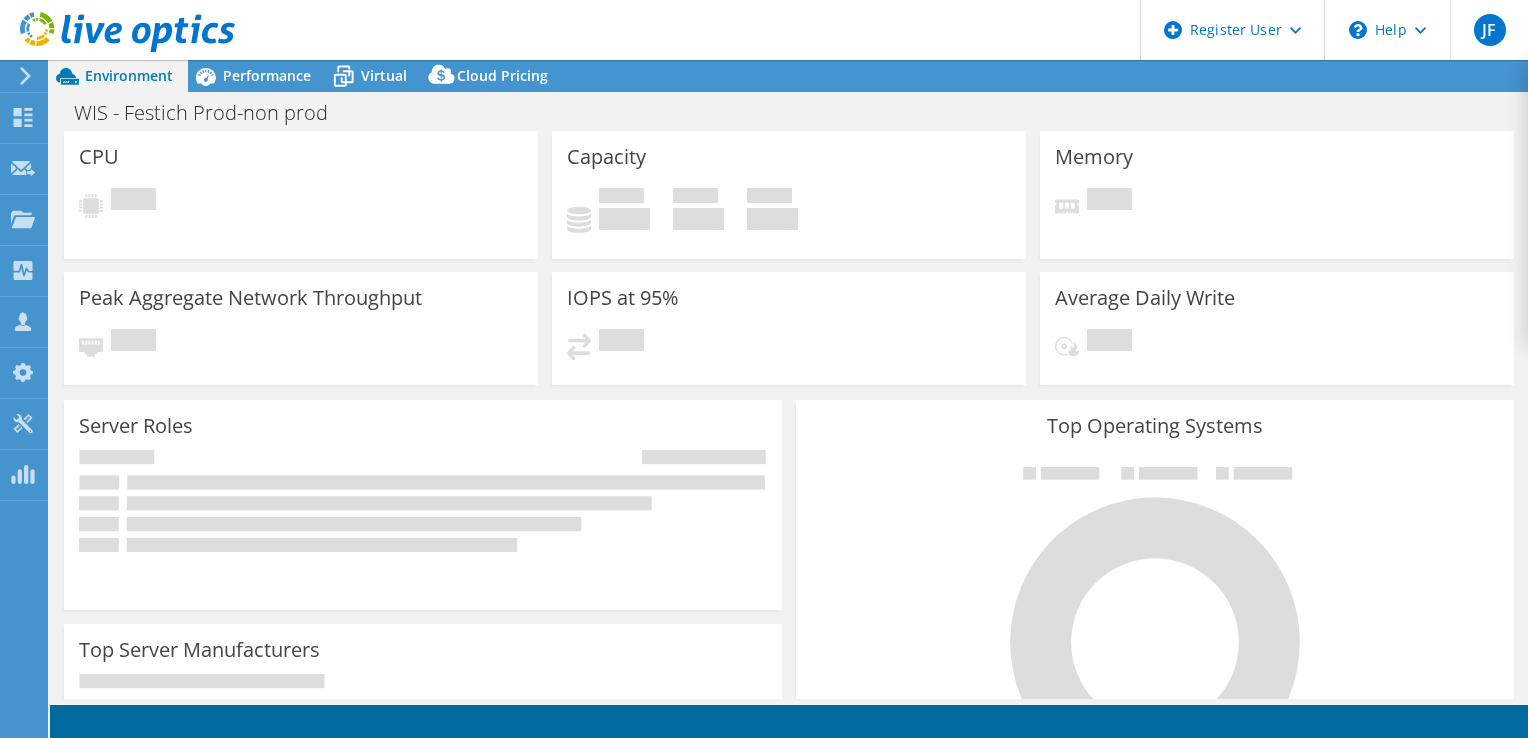 scroll, scrollTop: 0, scrollLeft: 0, axis: both 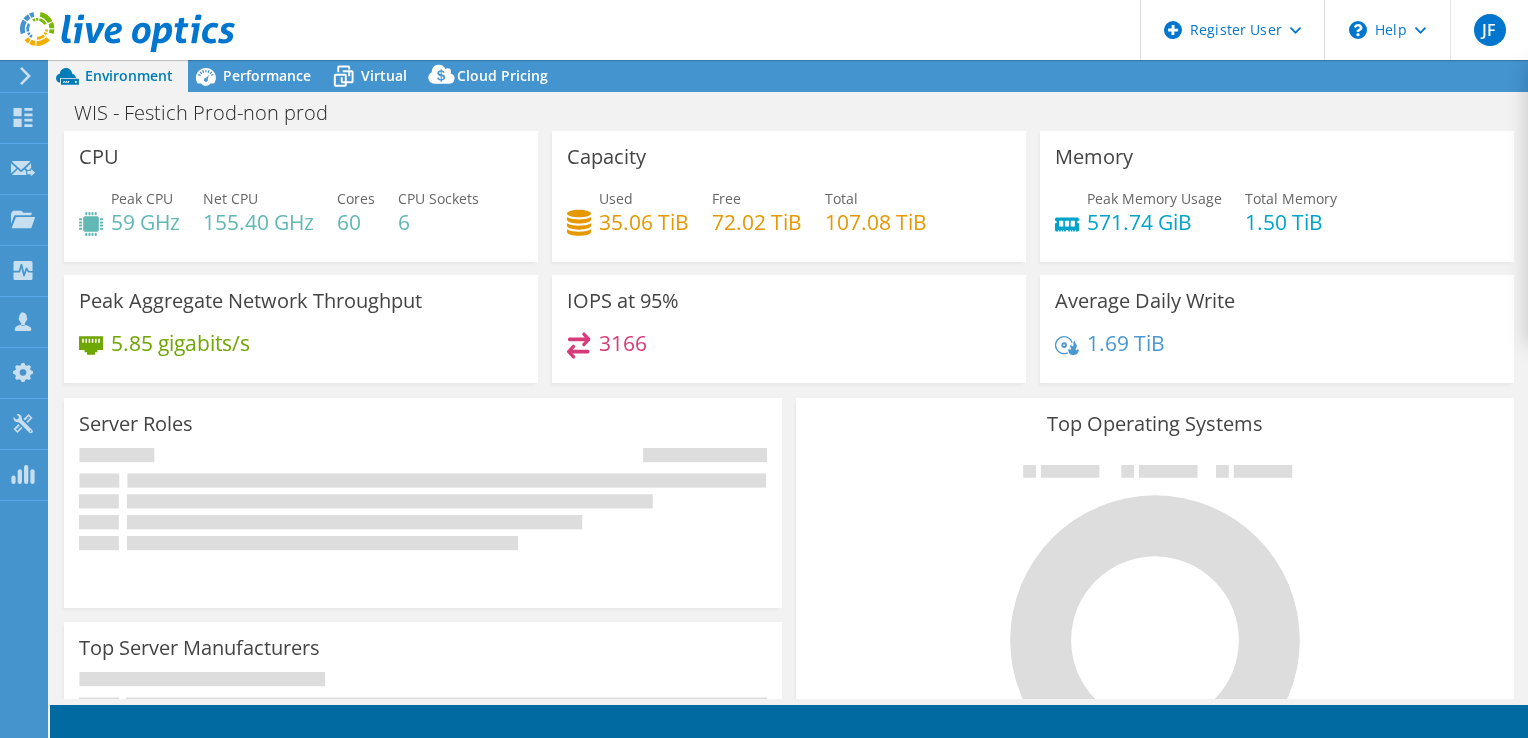 select on "USD" 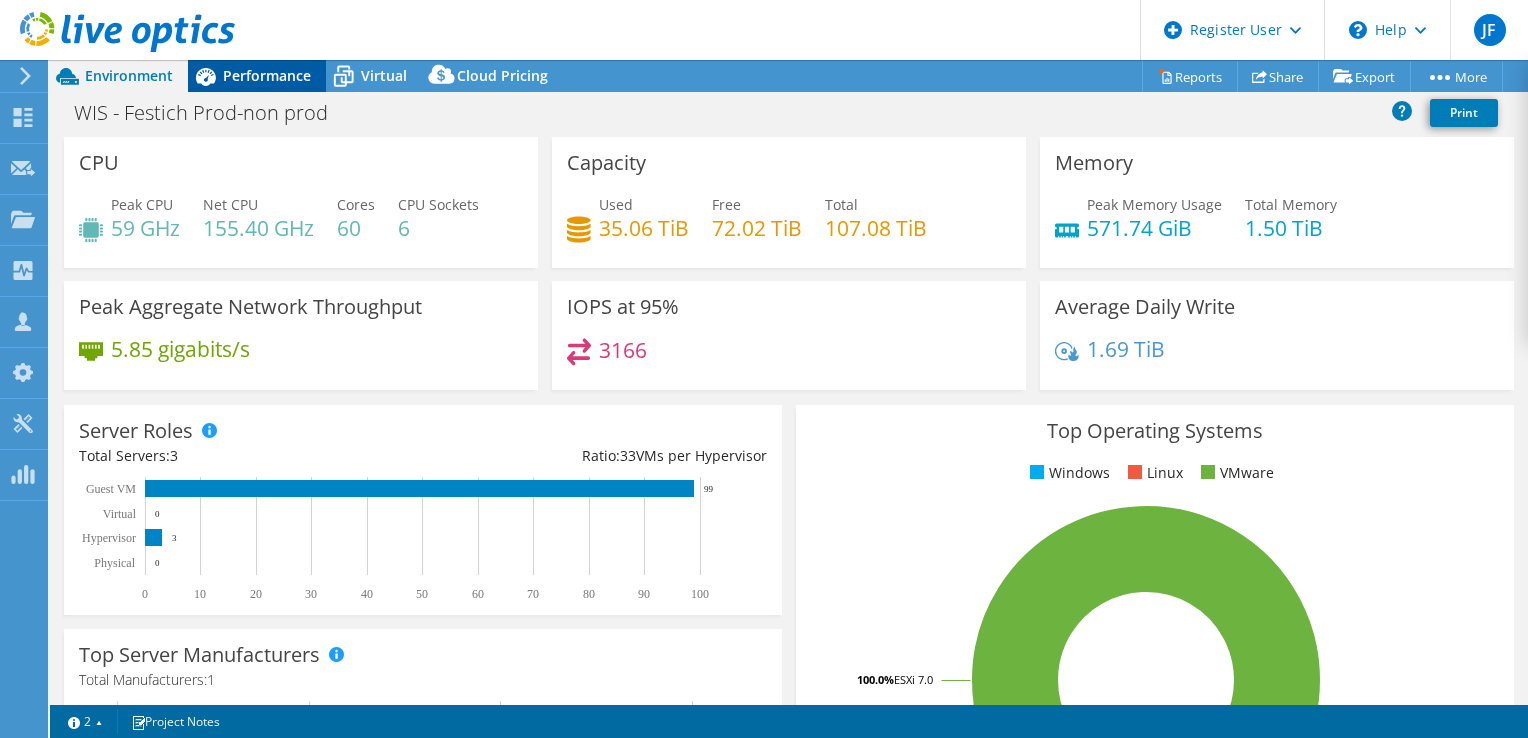 click on "Performance" at bounding box center [267, 75] 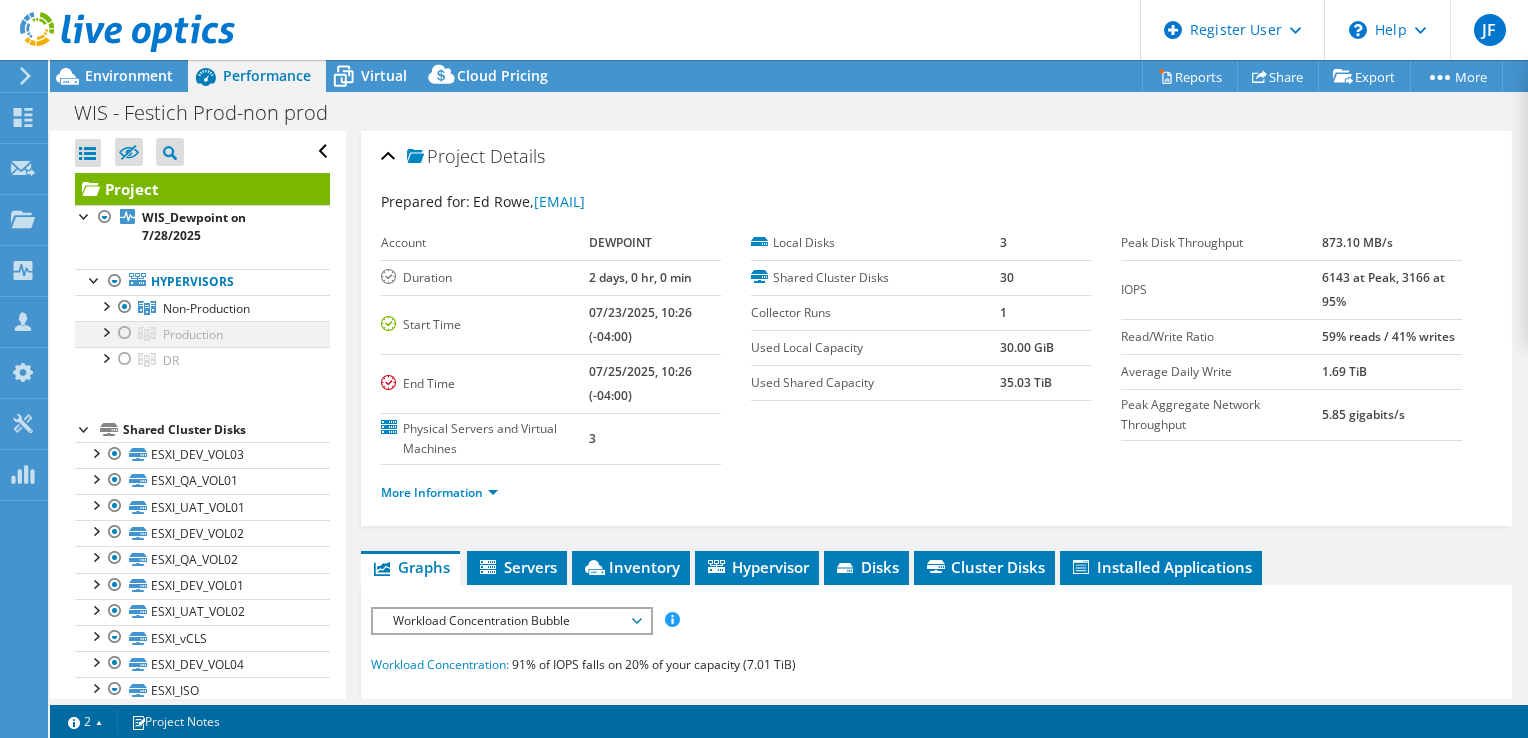 click at bounding box center (125, 333) 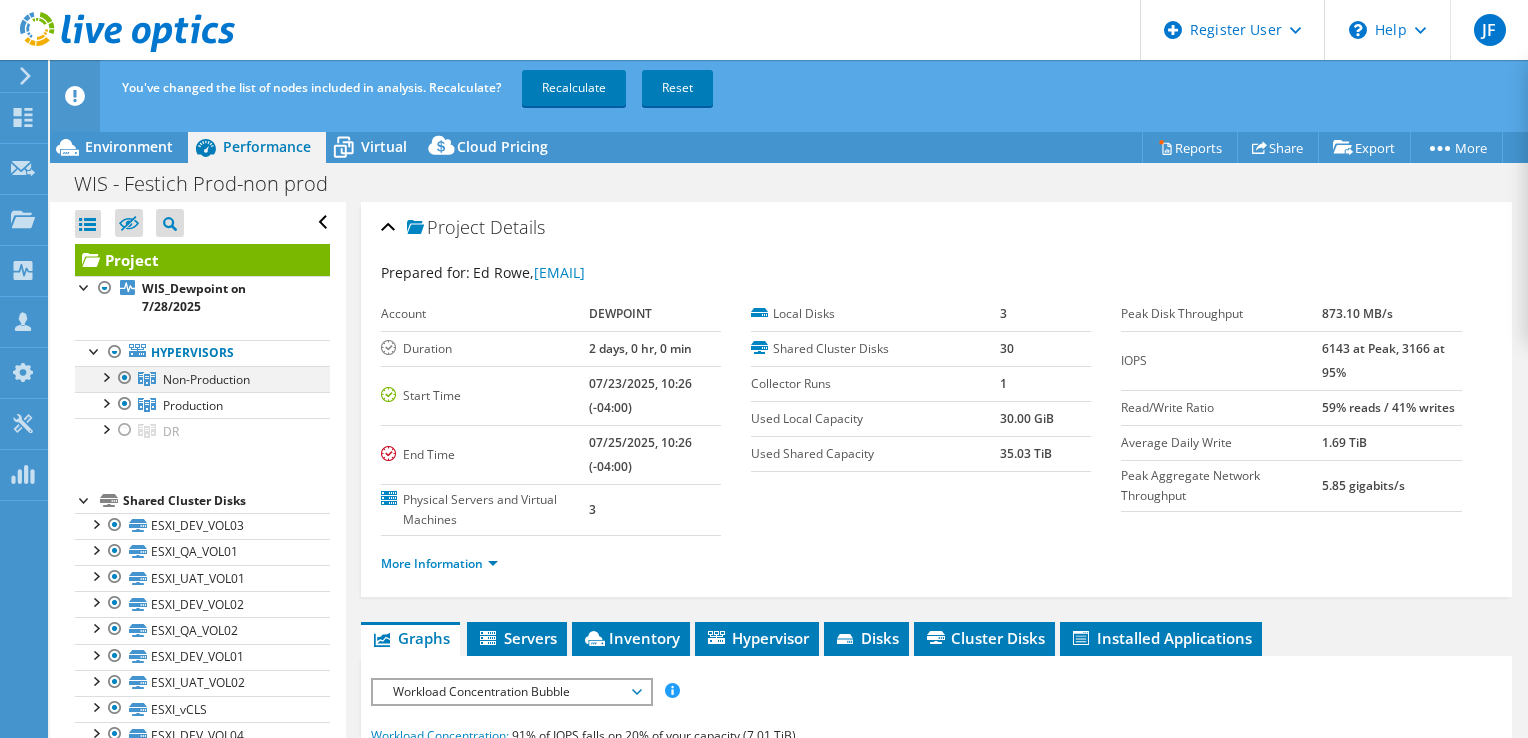 click at bounding box center (125, 378) 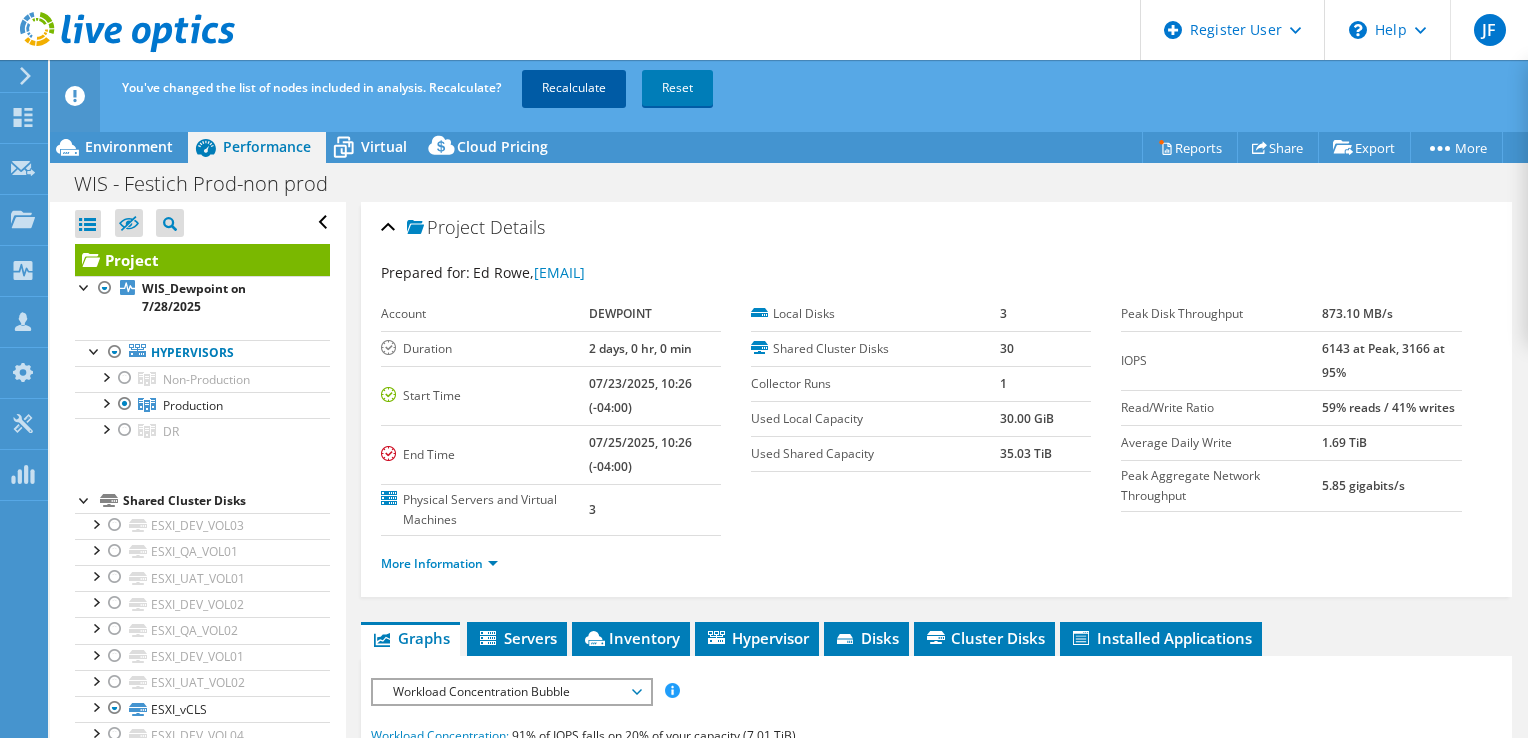 click on "Recalculate" at bounding box center [574, 88] 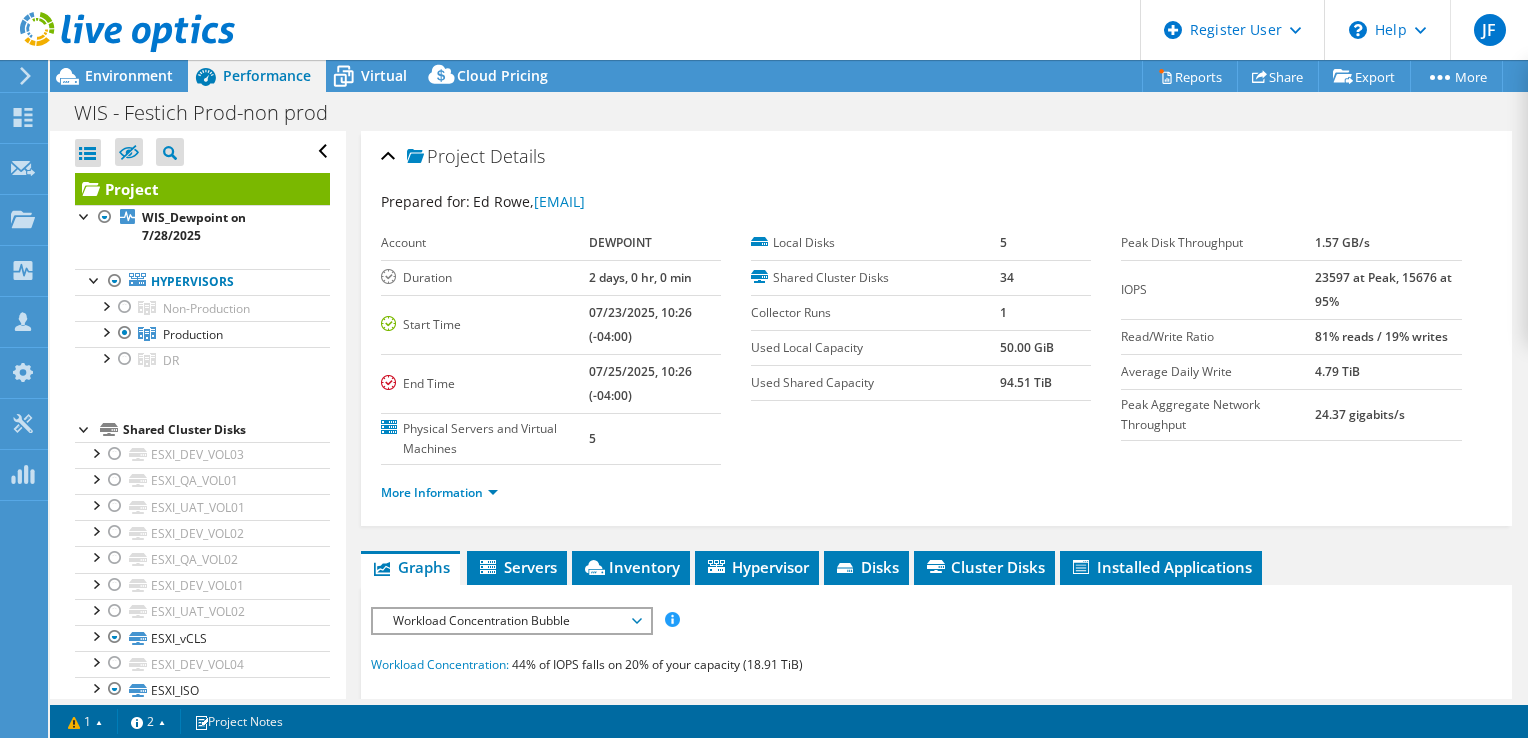 click on "Dell User
[FIRST] [LAST]
[EMAIL]
Dell
My Profile
Log Out
Help
Explore Helpful Articles
Contact Support" at bounding box center [764, 30] 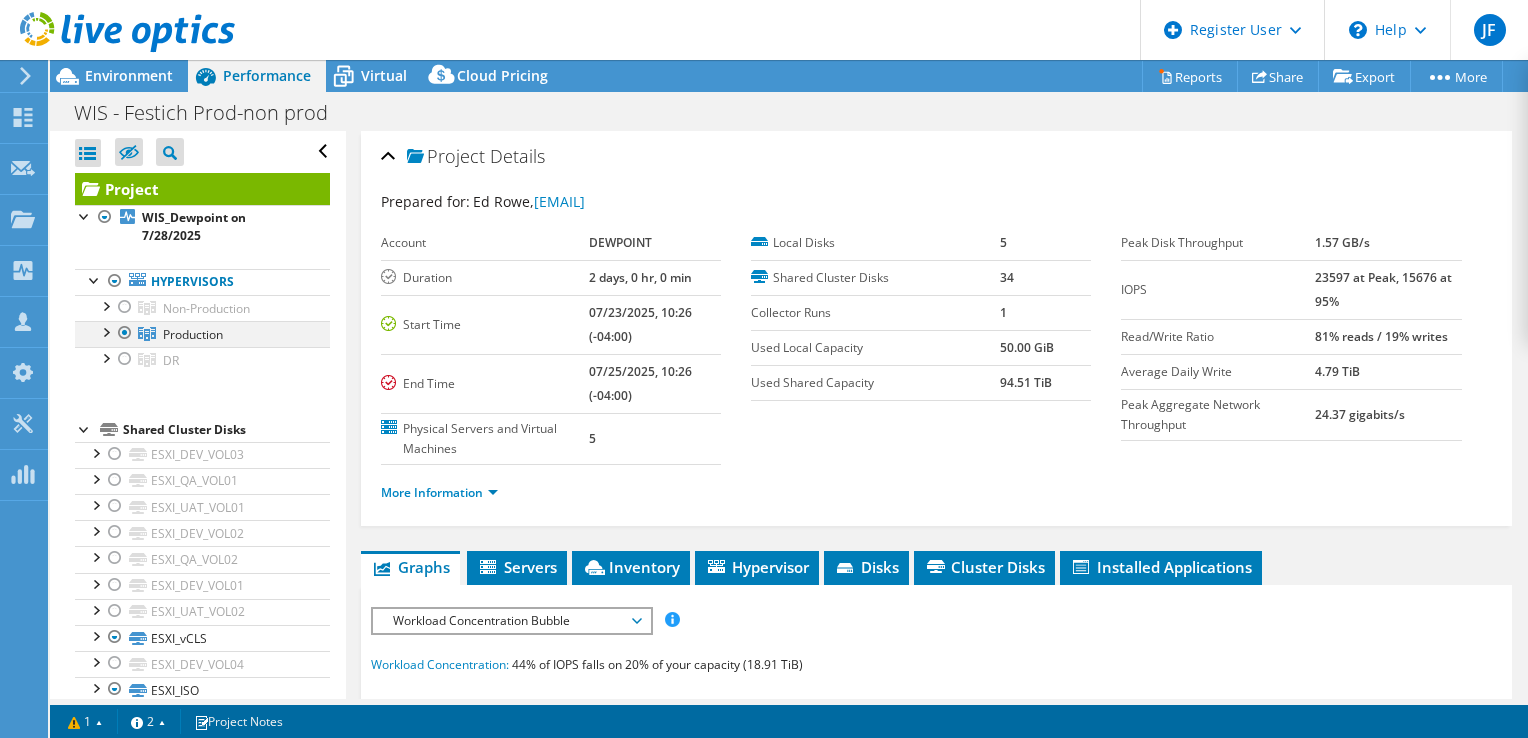 click at bounding box center [105, 331] 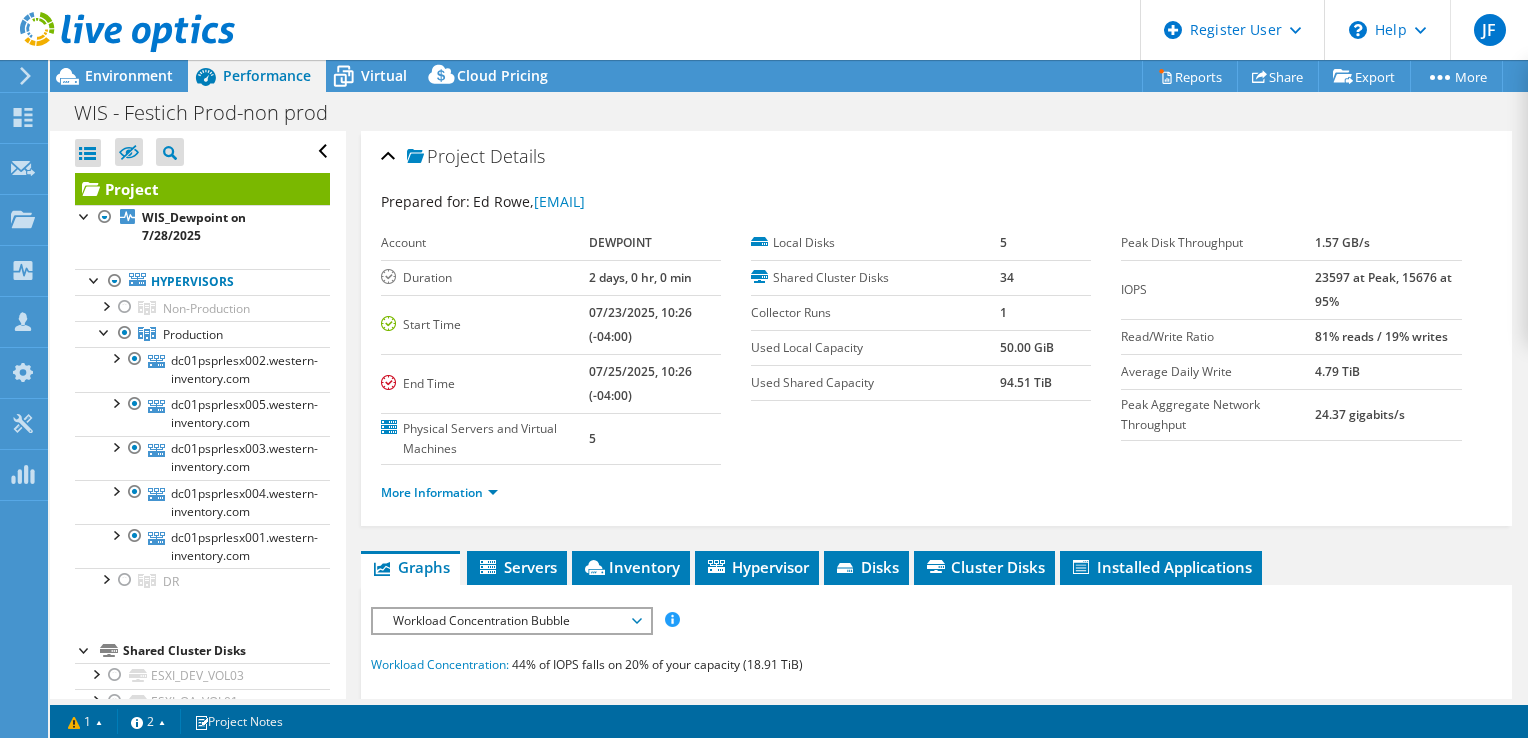 click on "Prepared for:
[FIRST] [LAST], [EMAIL]
Account
DEWPOINT
Duration
2 days, 0 hr, 0 min
Start Time
07/23/2025, 10:26 (-04:00)
End Time
07/25/2025, 10:26 (-04:00)
5 5 1" at bounding box center [936, 808] 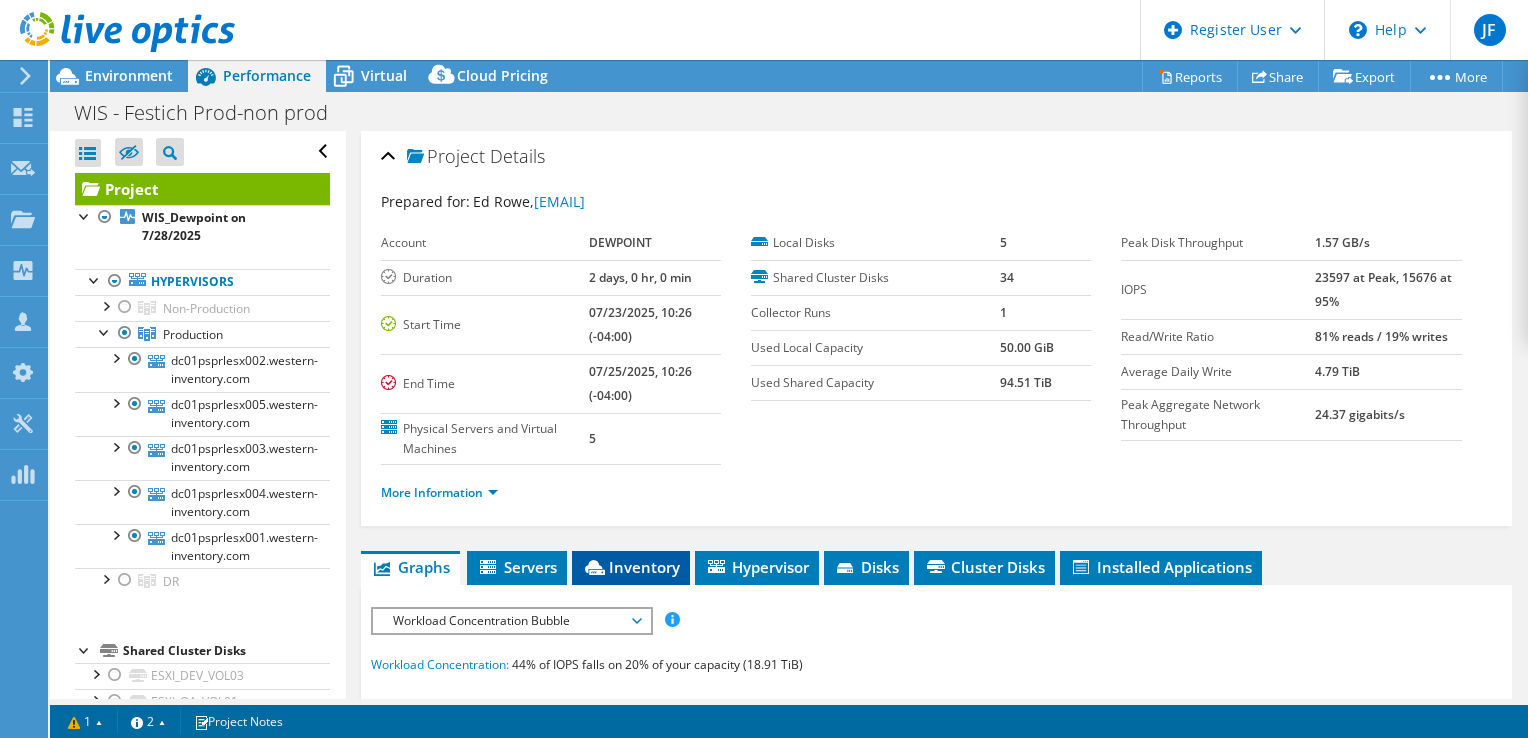 click on "Inventory" at bounding box center [631, 567] 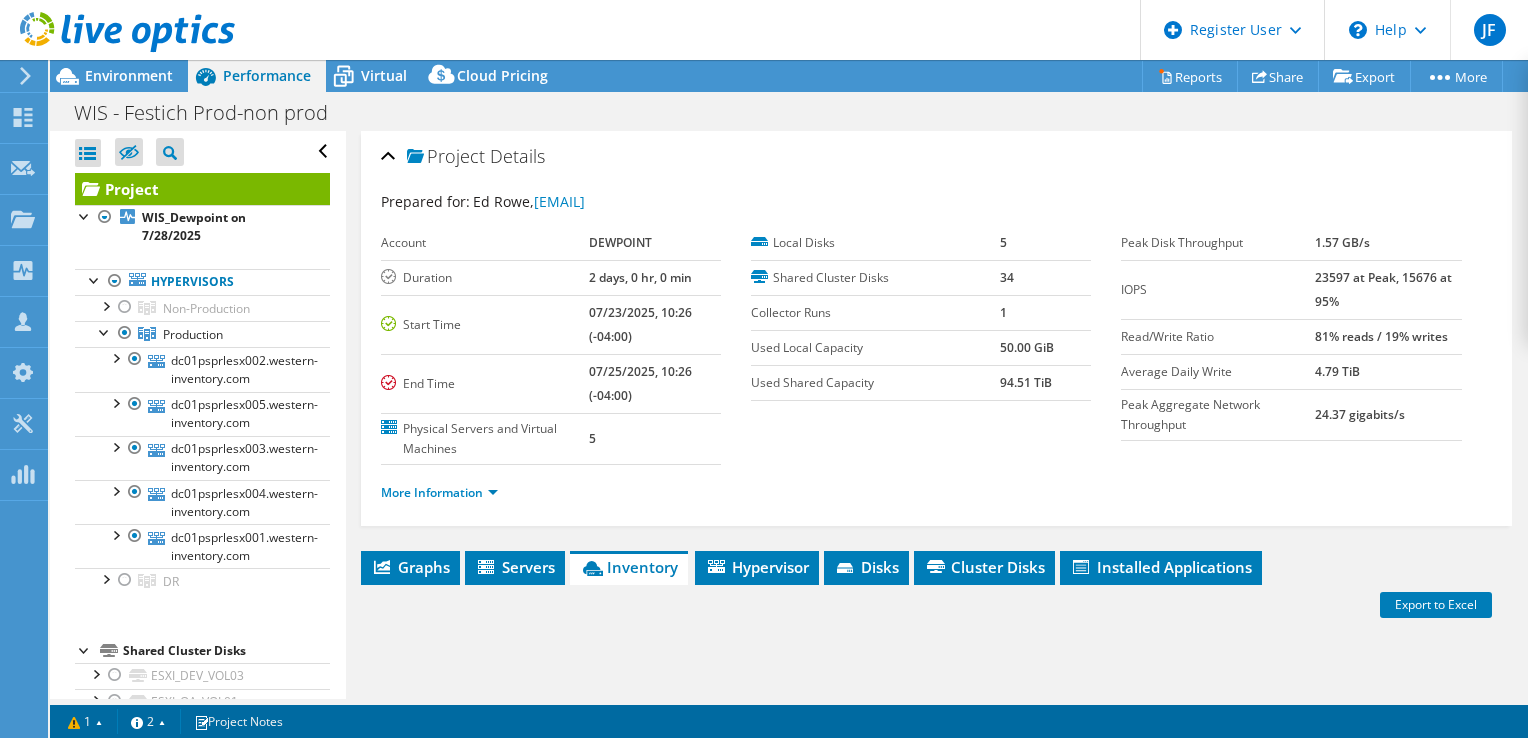 scroll, scrollTop: 384, scrollLeft: 0, axis: vertical 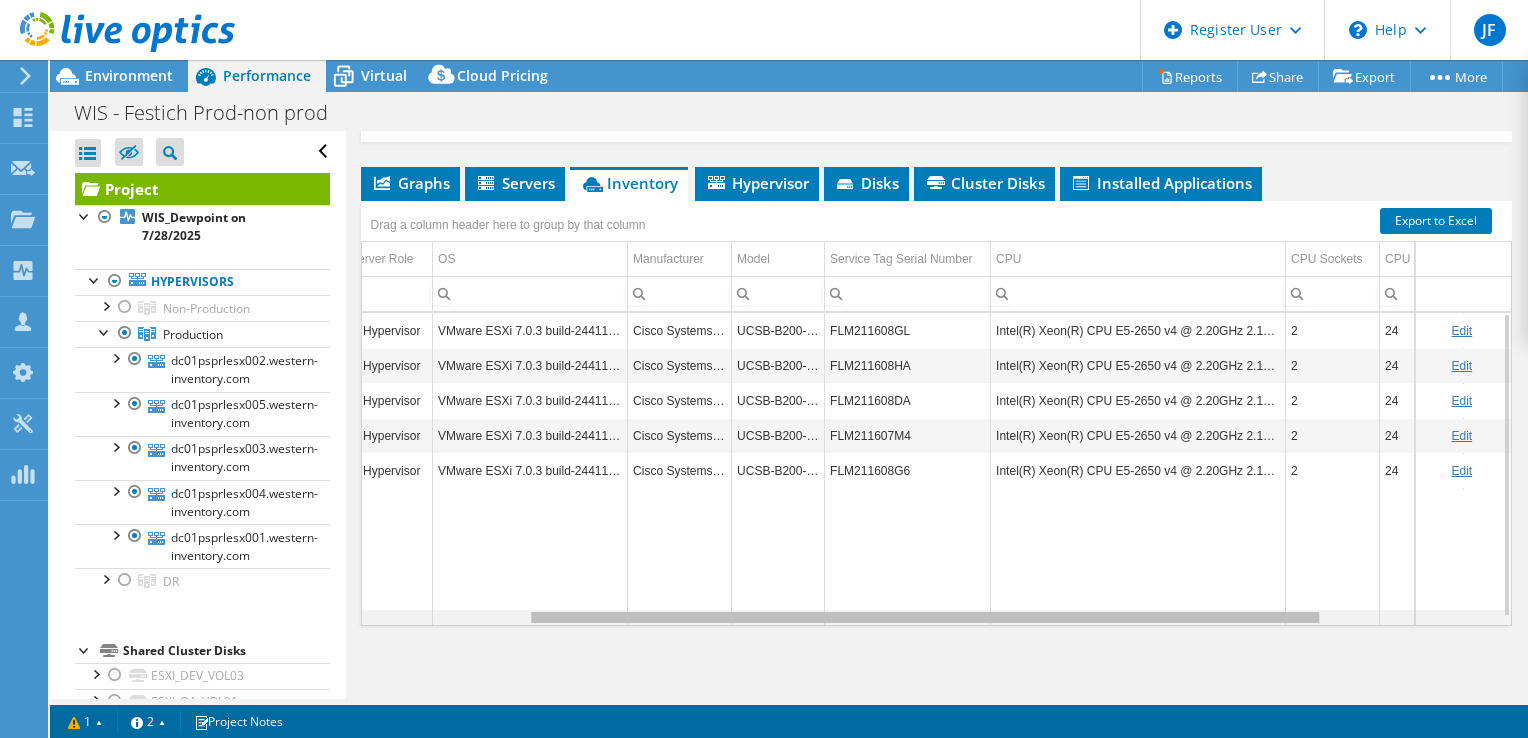 drag, startPoint x: 1096, startPoint y: 613, endPoint x: 1276, endPoint y: 618, distance: 180.06943 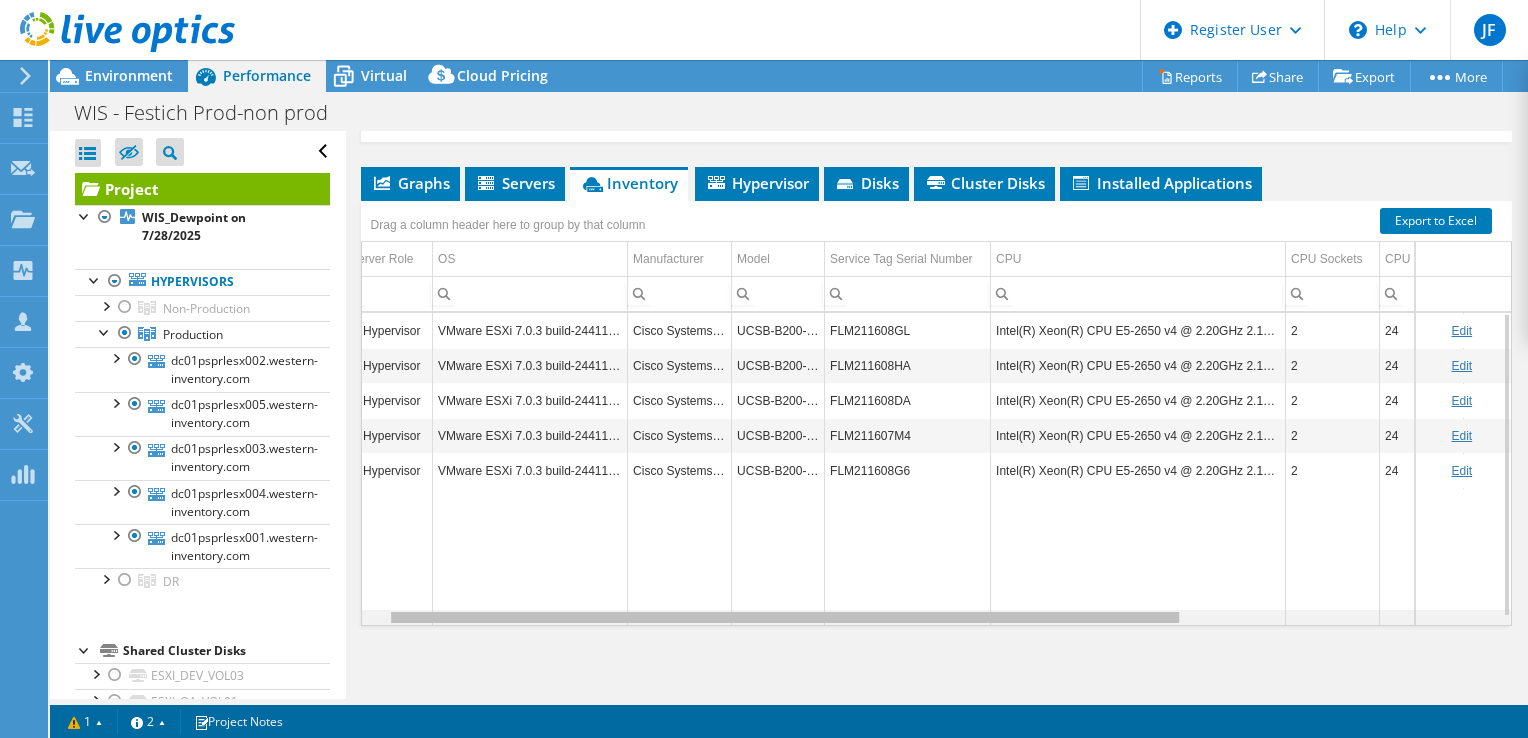 scroll, scrollTop: 0, scrollLeft: 0, axis: both 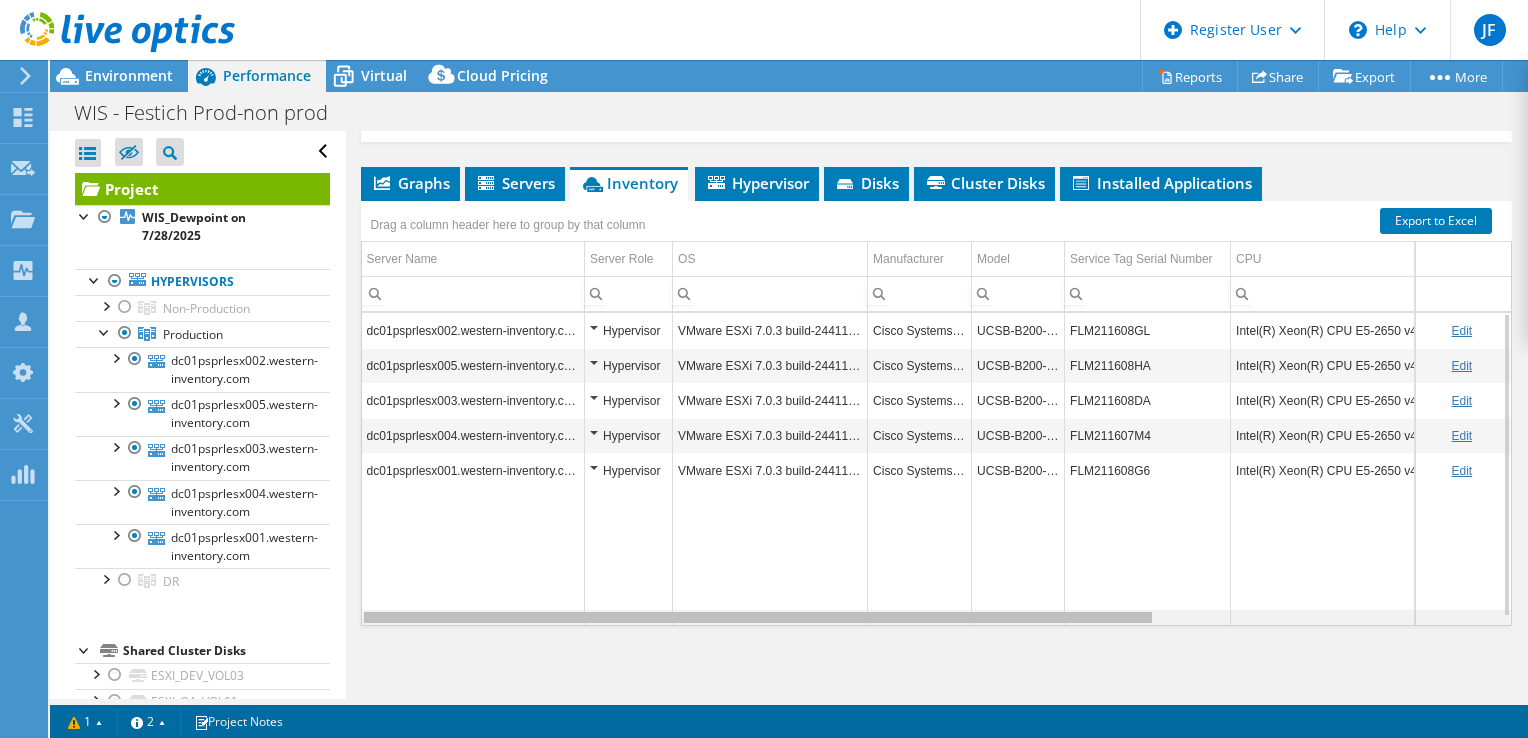 drag, startPoint x: 921, startPoint y: 616, endPoint x: 600, endPoint y: 611, distance: 321.03894 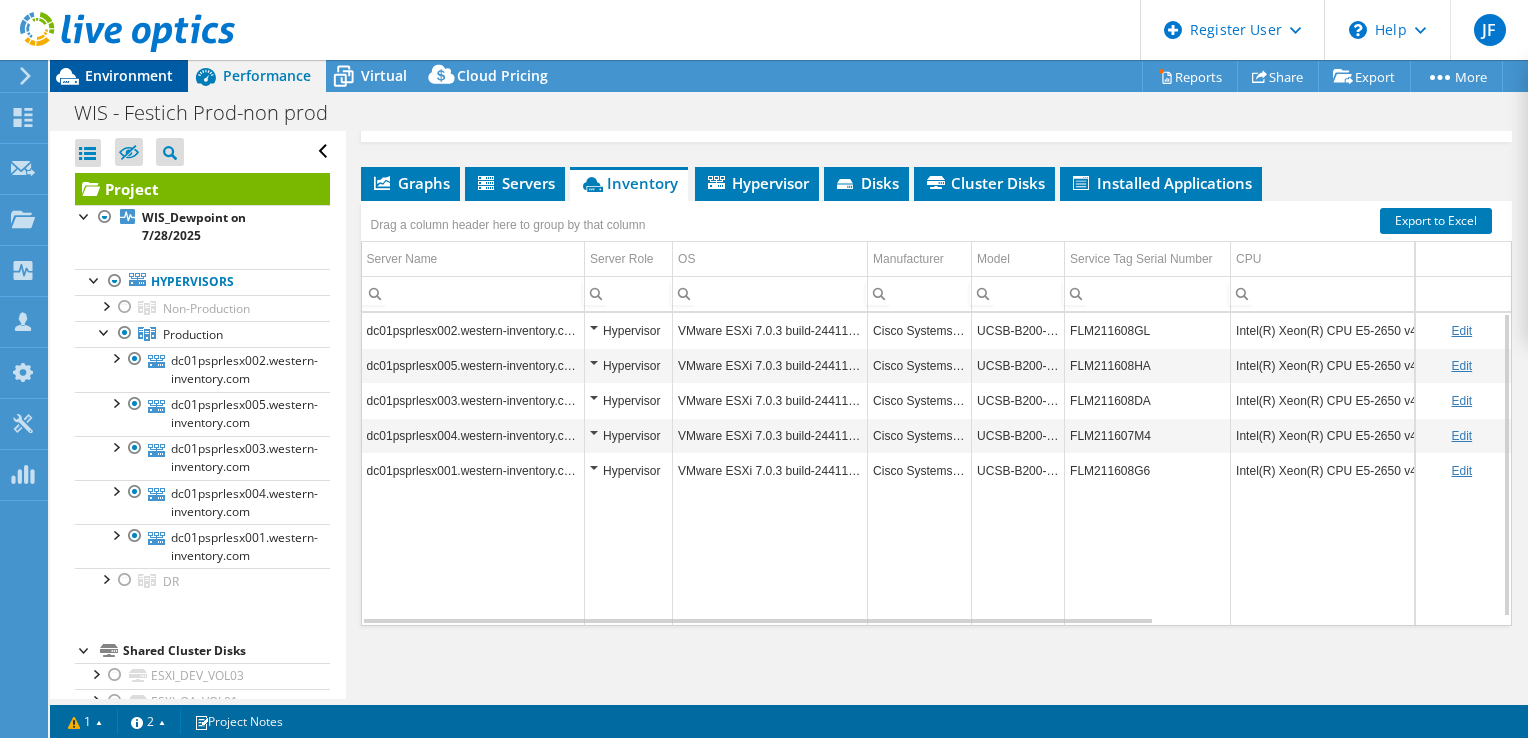 click on "Environment" at bounding box center (129, 75) 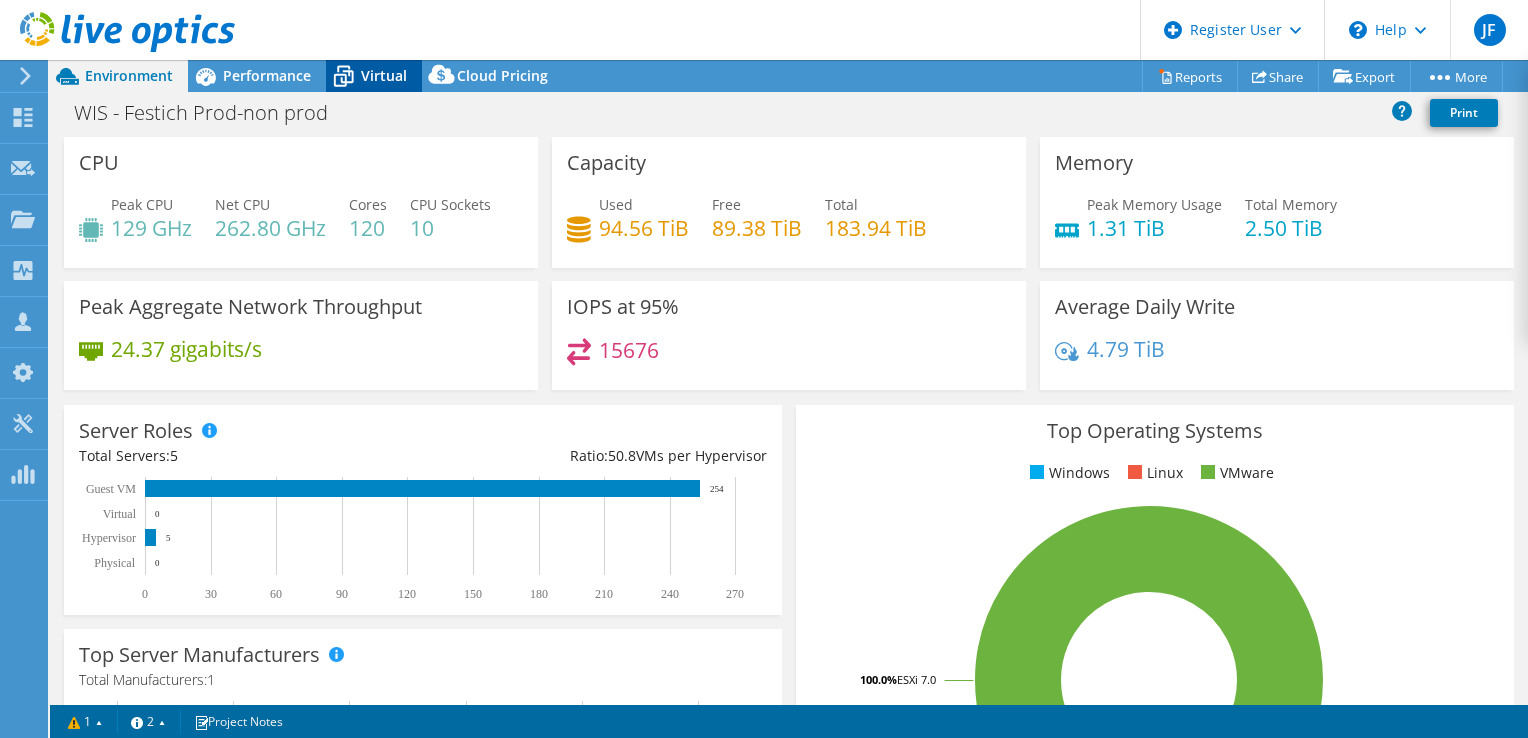 click on "Virtual" at bounding box center [384, 75] 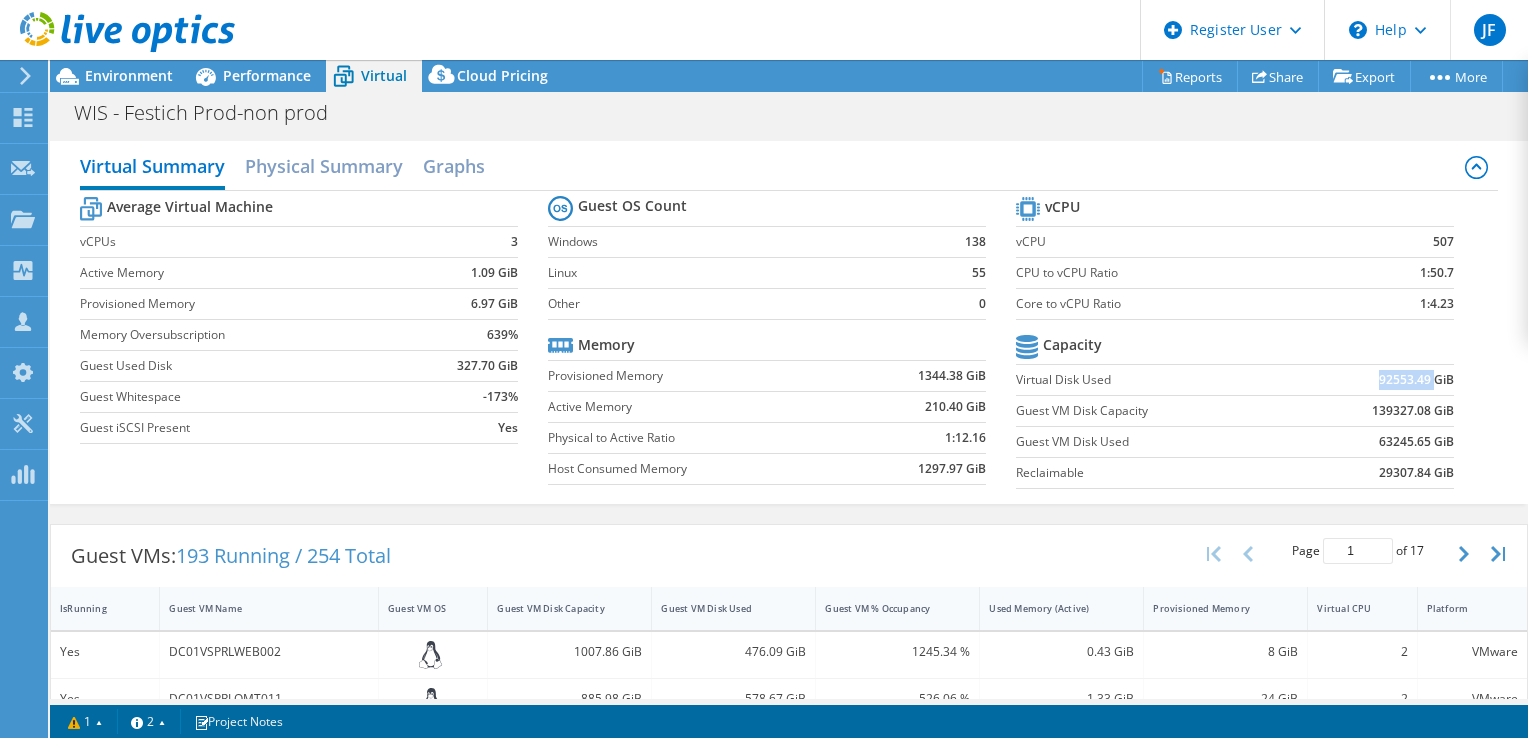 drag, startPoint x: 1362, startPoint y: 376, endPoint x: 1420, endPoint y: 379, distance: 58.077534 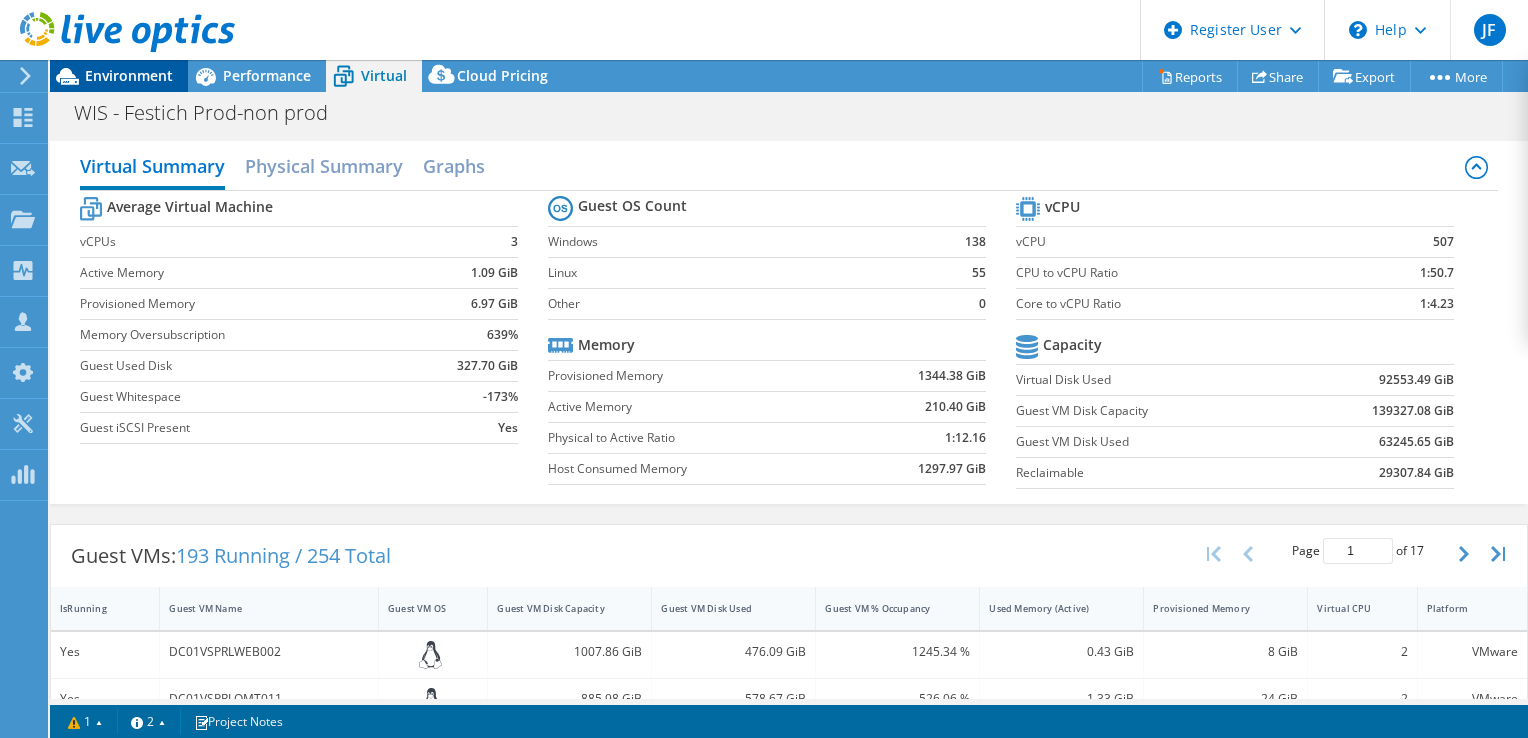 click on "Environment" at bounding box center [129, 75] 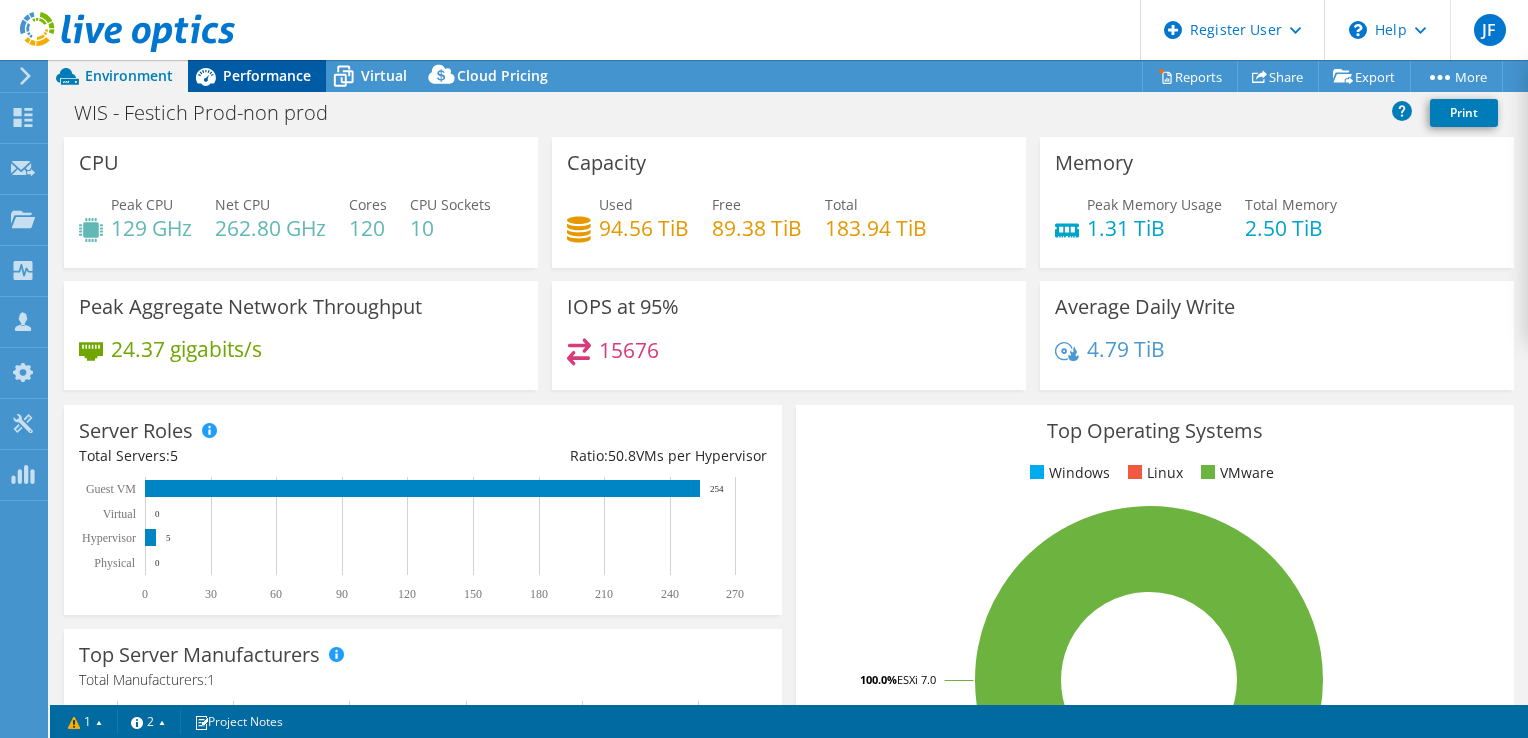 click 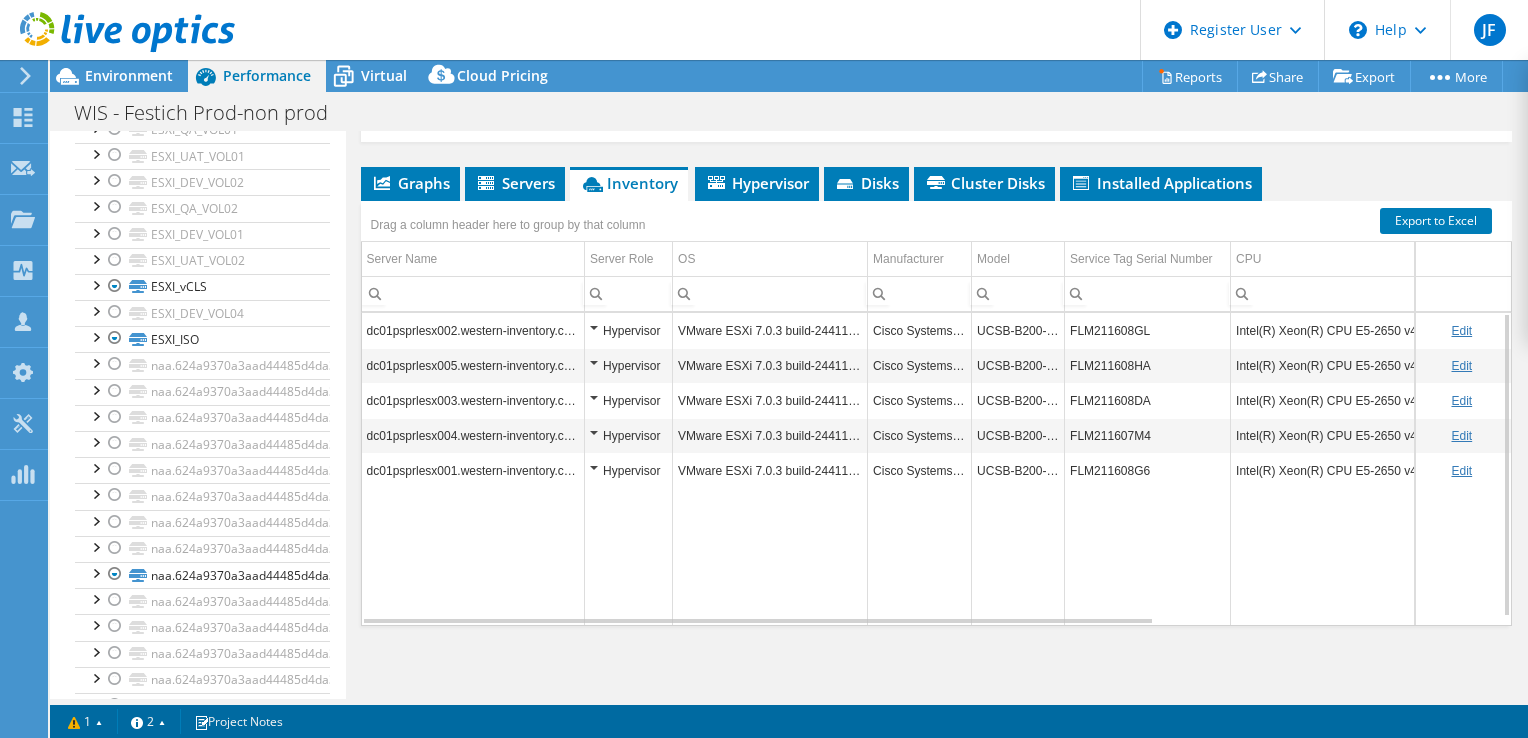 scroll, scrollTop: 457, scrollLeft: 0, axis: vertical 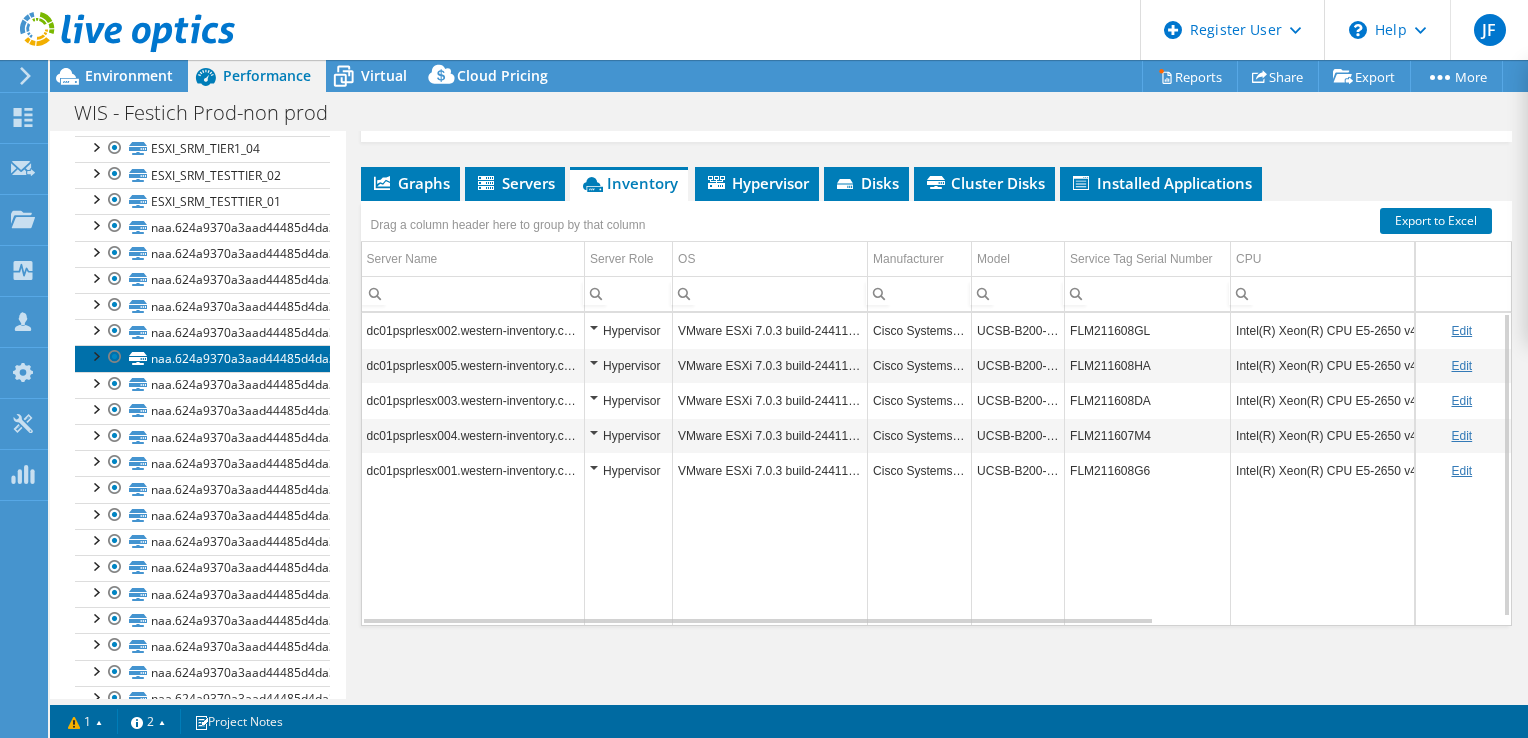 click on "naa.624a9370a3aad44485d4da39008cd13a" at bounding box center [202, 358] 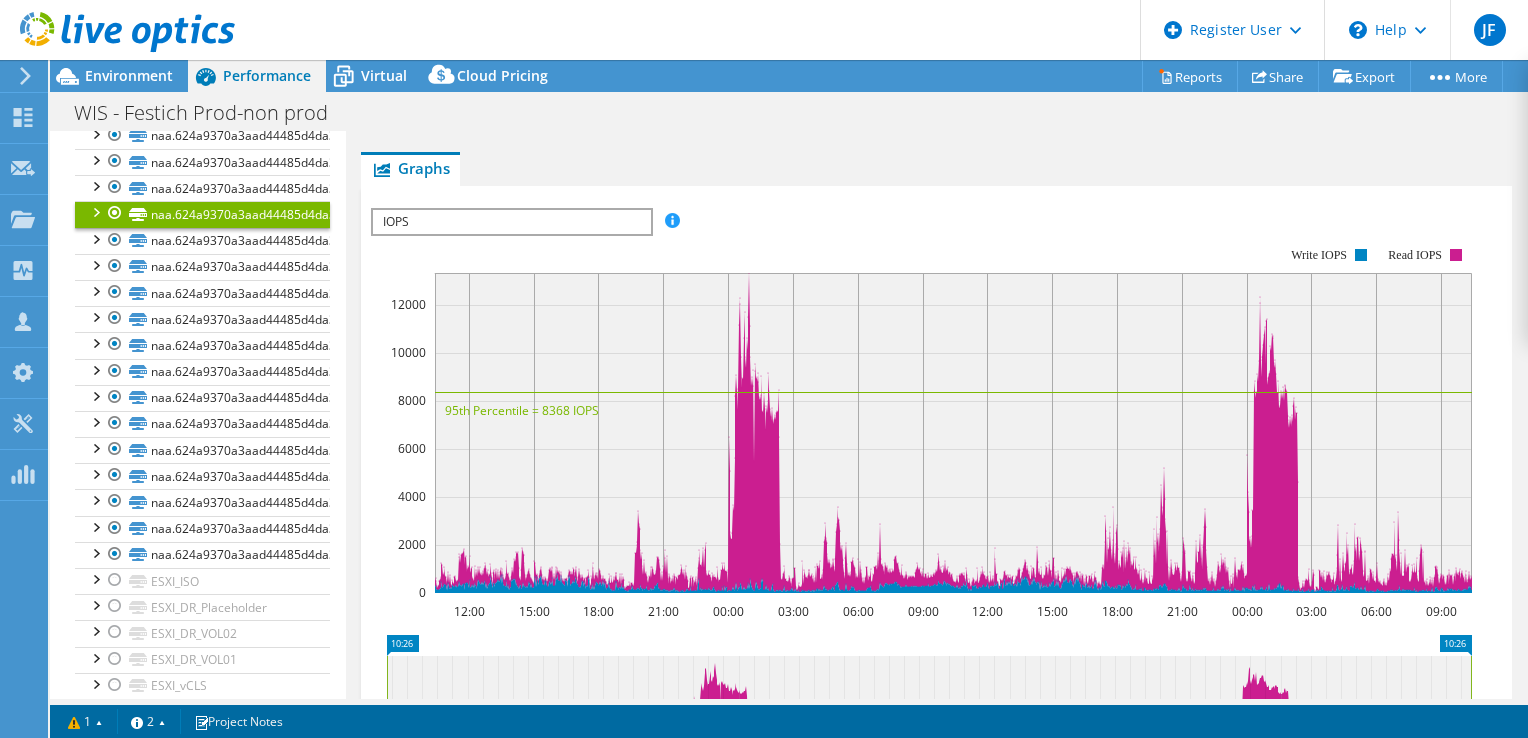 scroll, scrollTop: 1701, scrollLeft: 0, axis: vertical 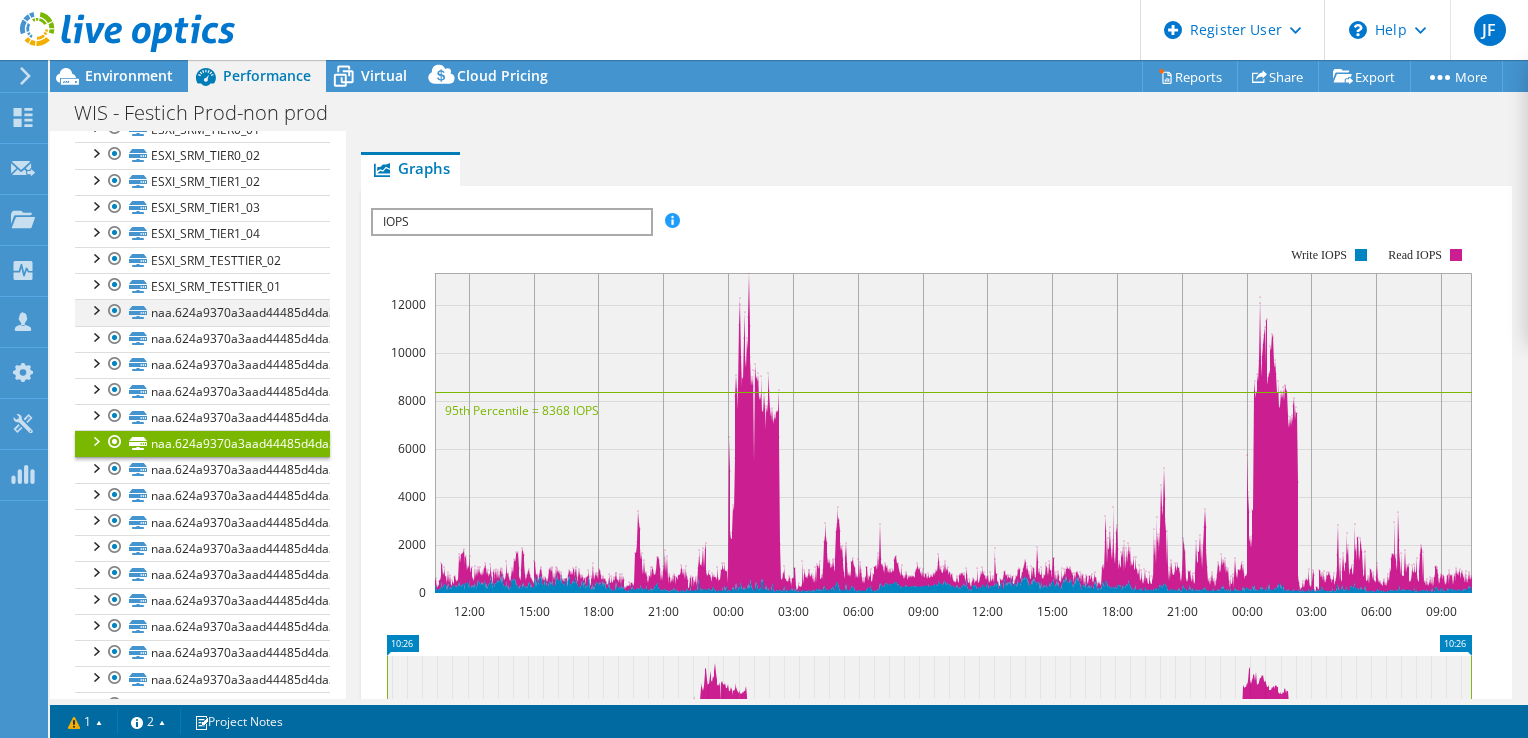 click at bounding box center [95, 309] 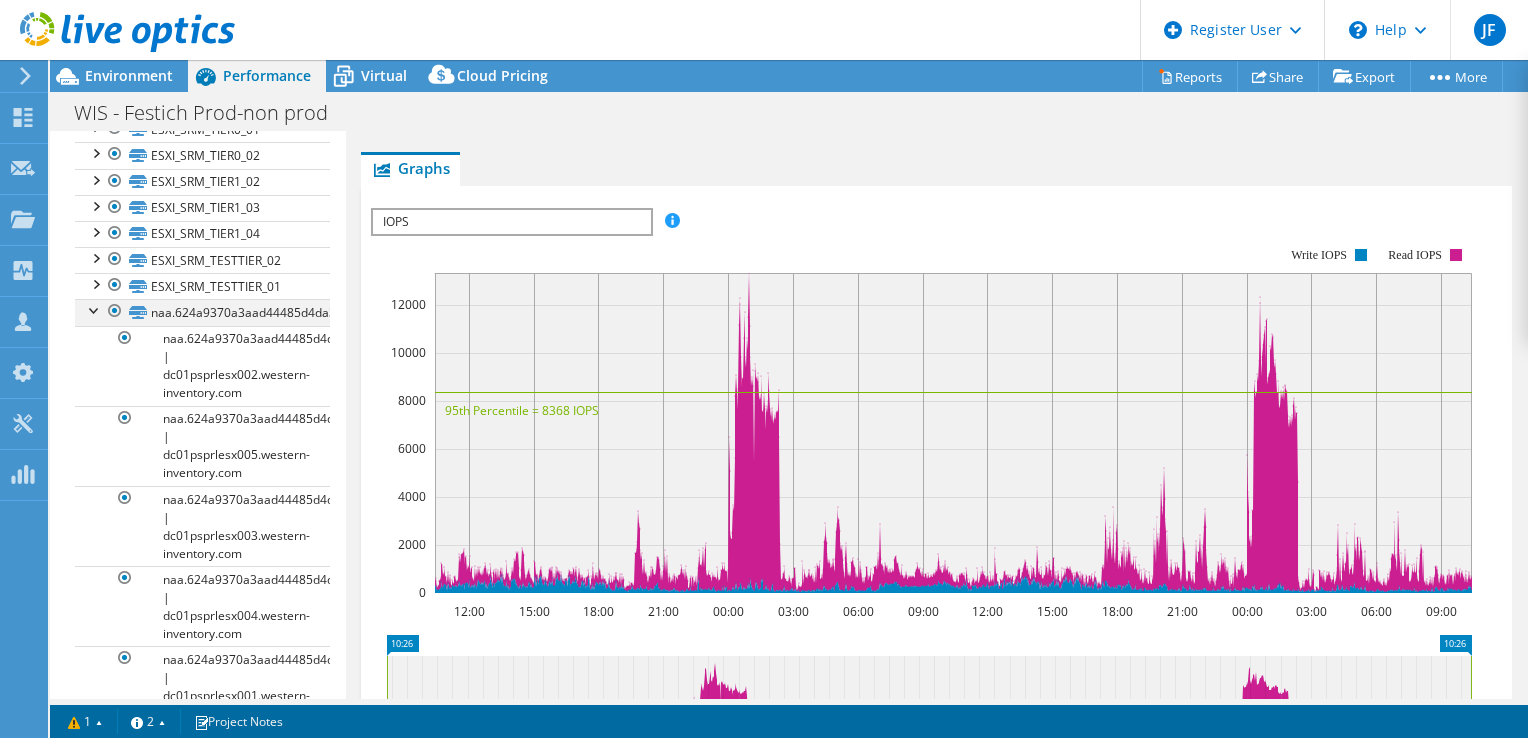 click at bounding box center [95, 309] 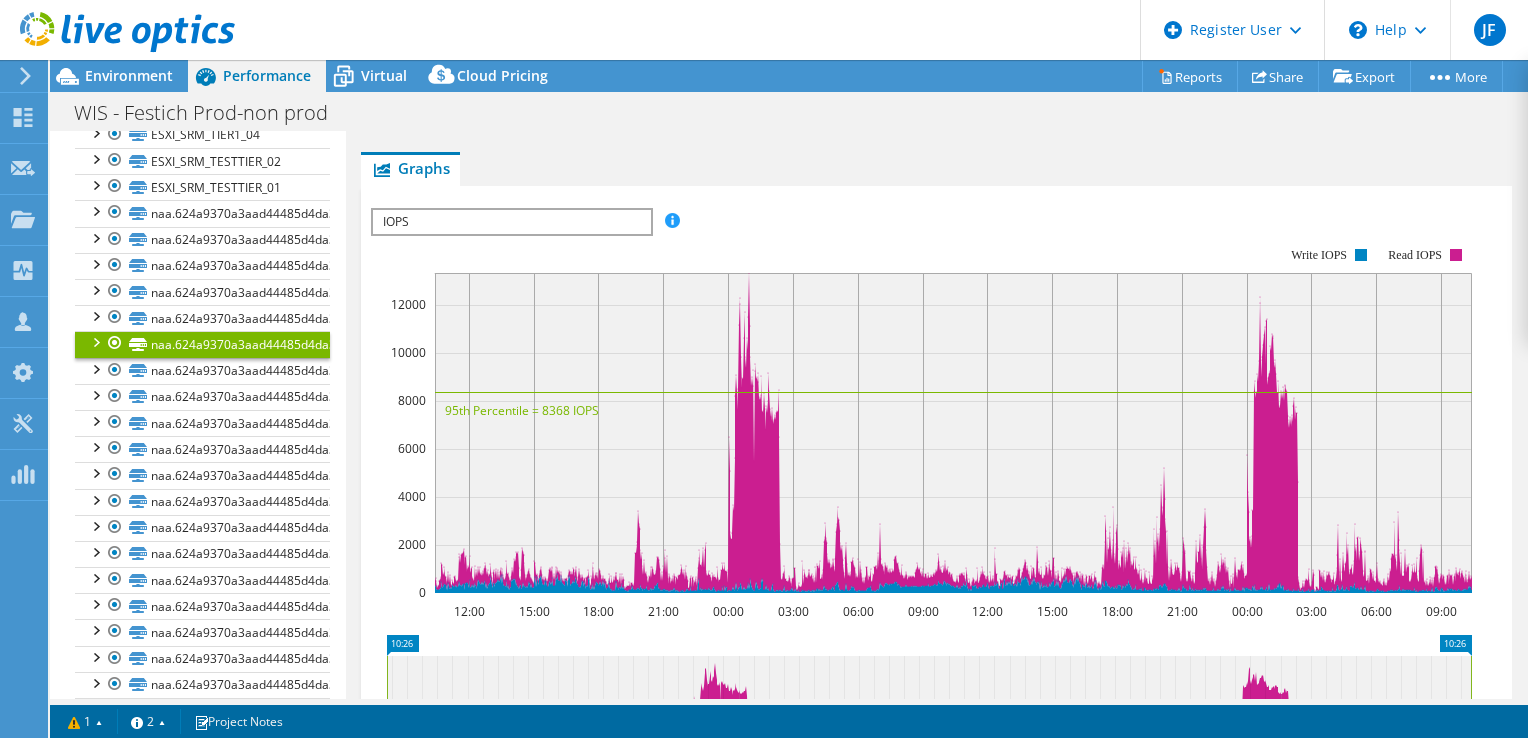 scroll, scrollTop: 1701, scrollLeft: 0, axis: vertical 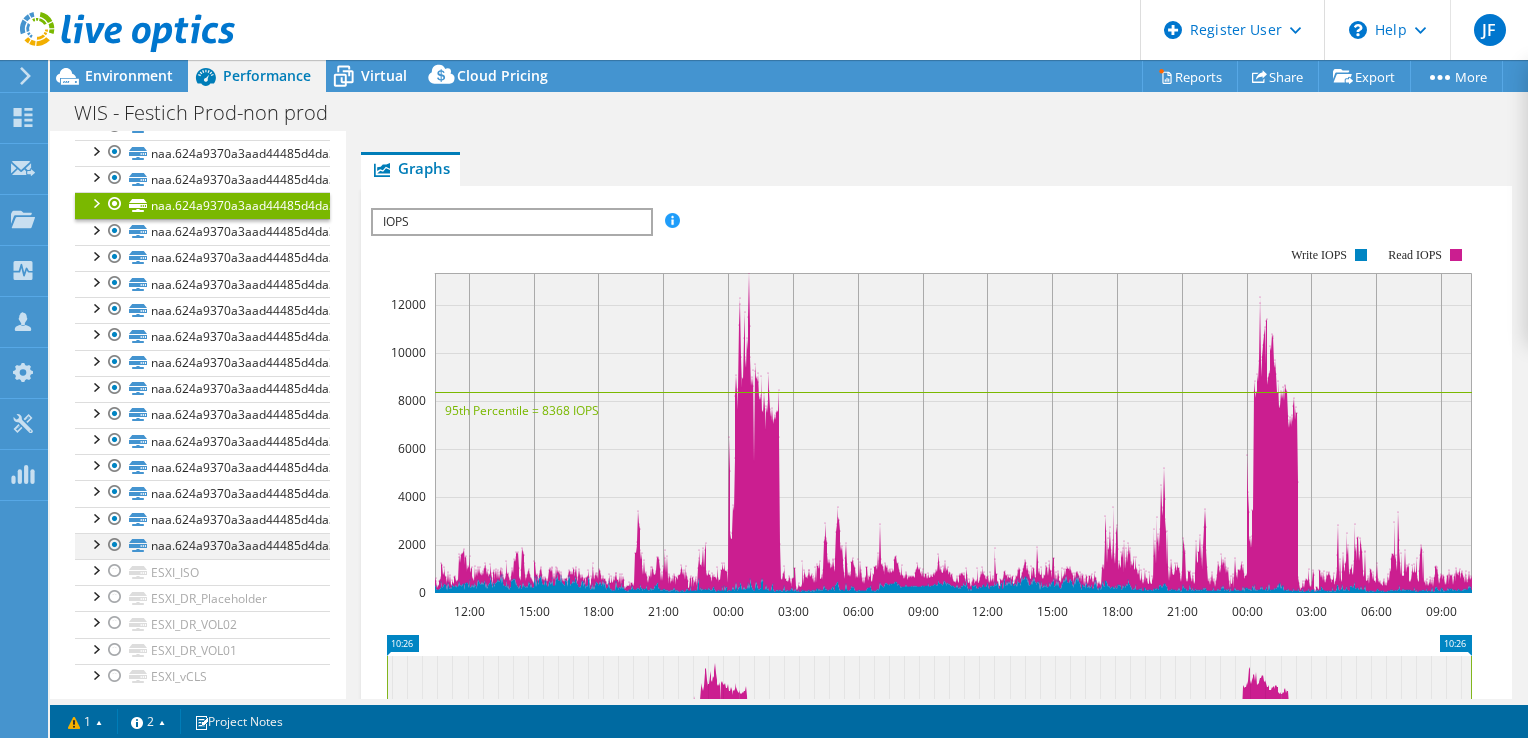 click at bounding box center [95, 543] 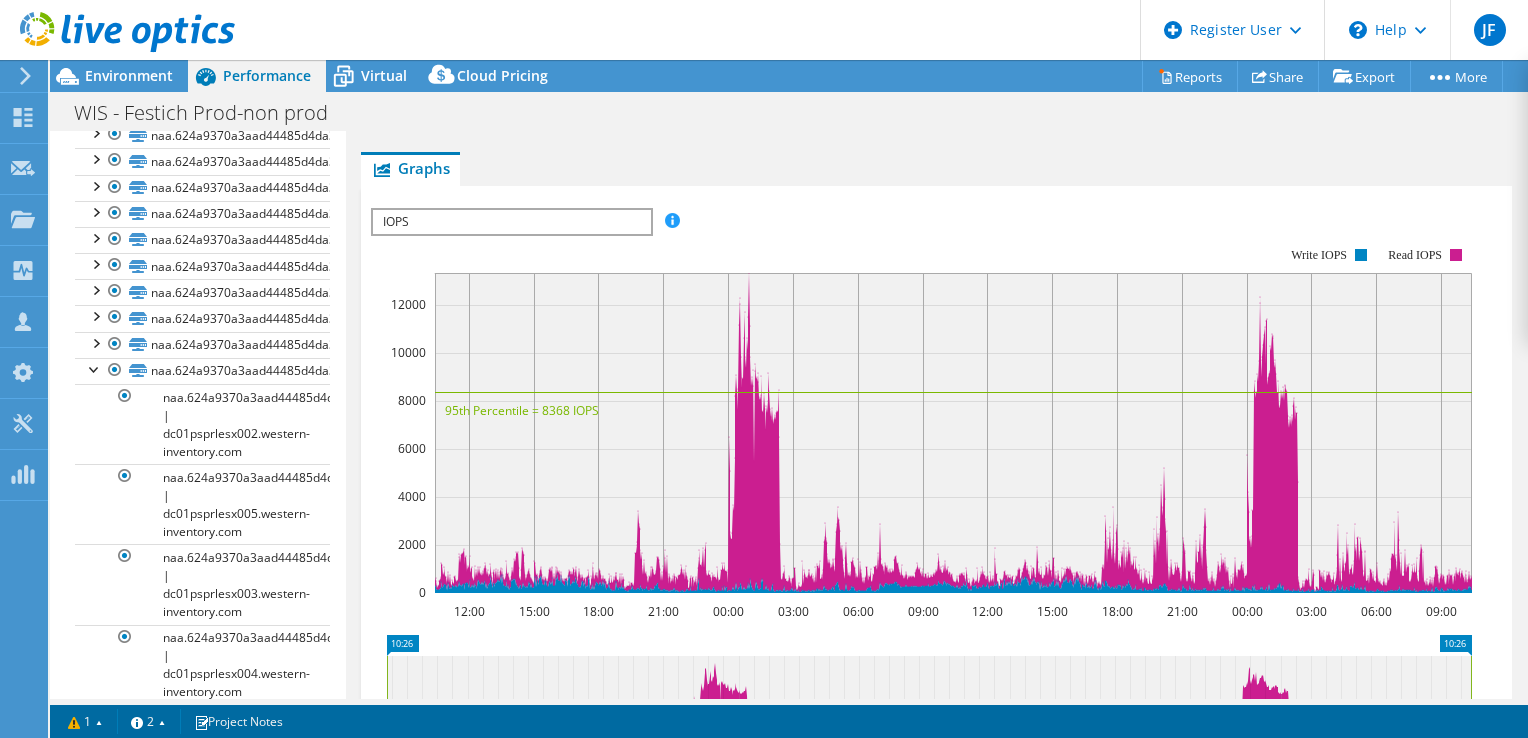 scroll, scrollTop: 1957, scrollLeft: 0, axis: vertical 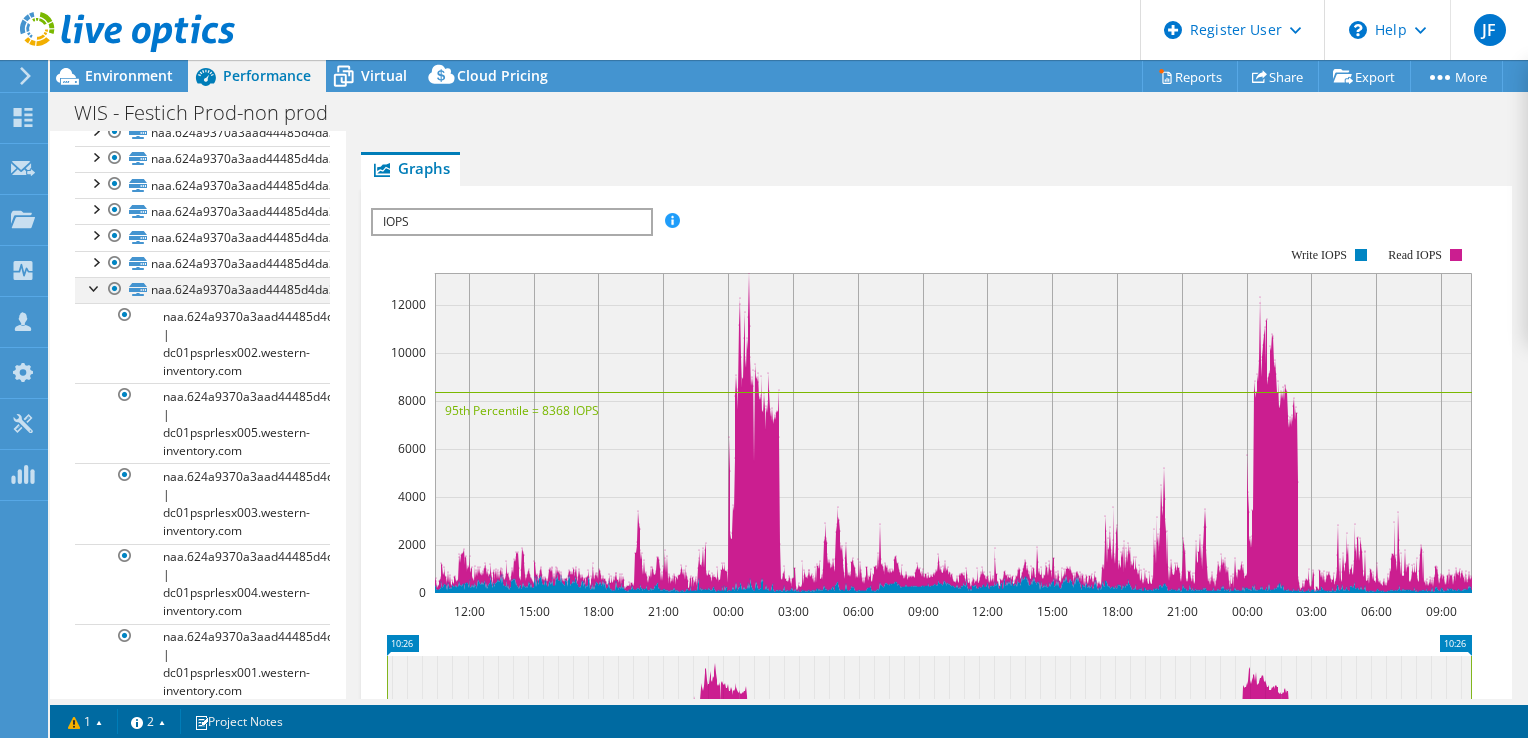 click at bounding box center [95, 287] 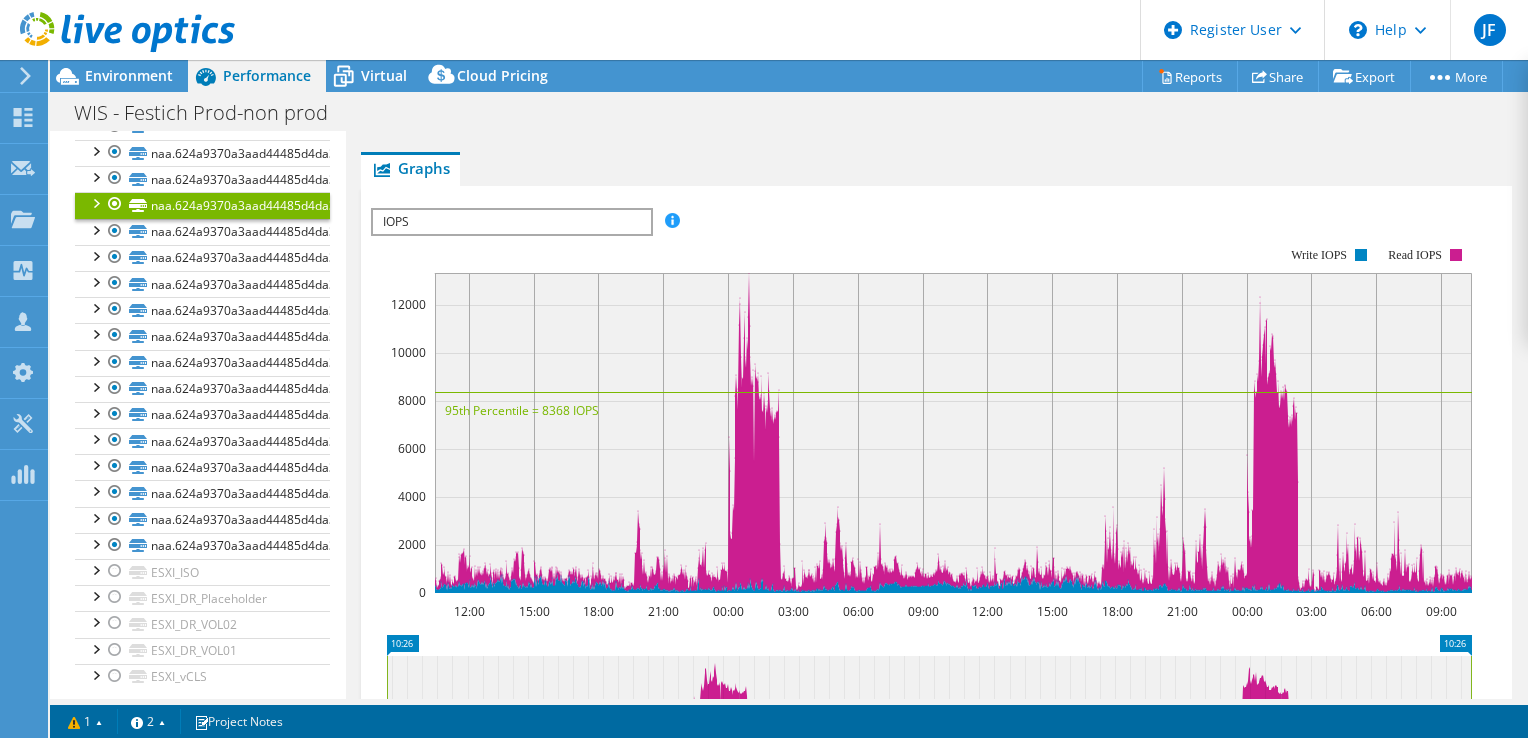 scroll, scrollTop: 1701, scrollLeft: 0, axis: vertical 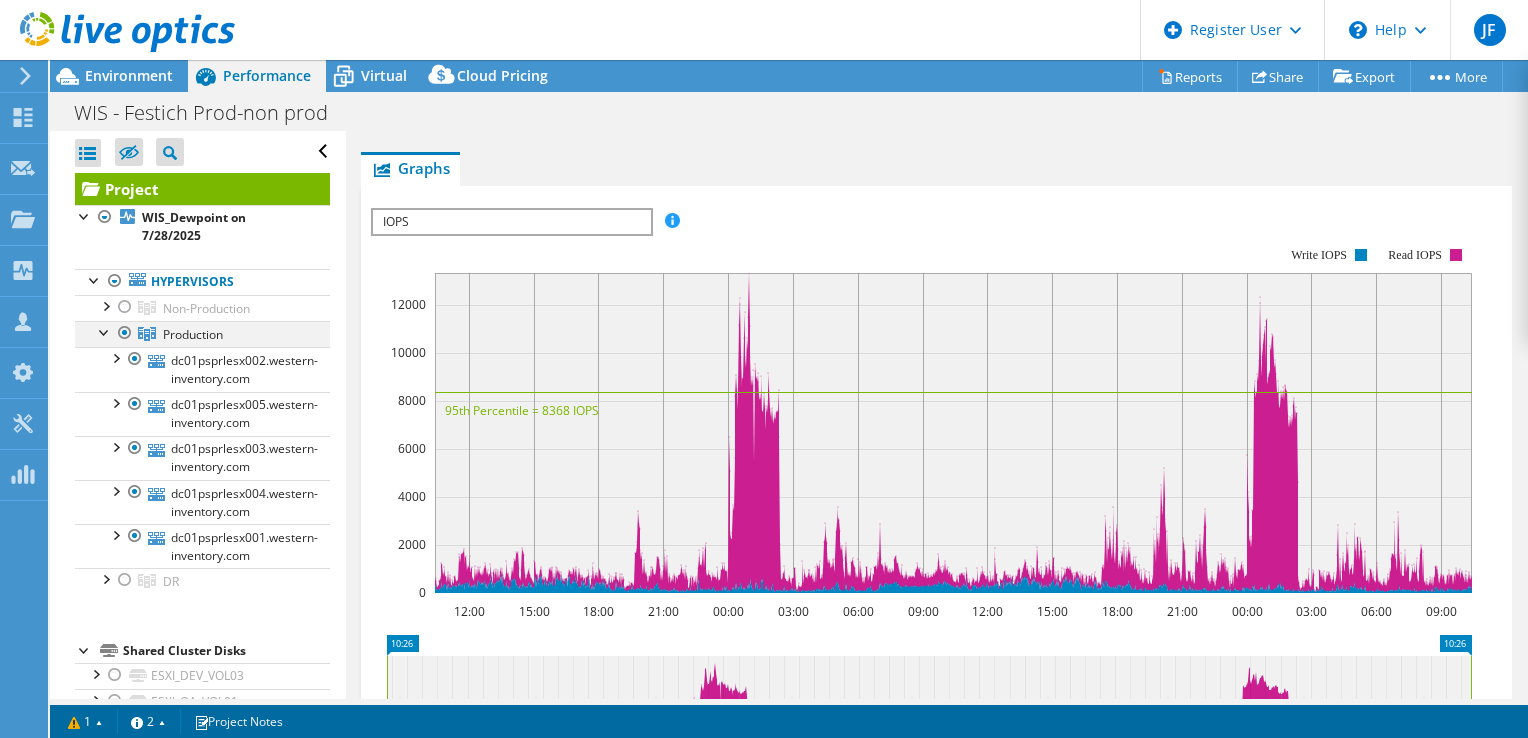 click at bounding box center [105, 331] 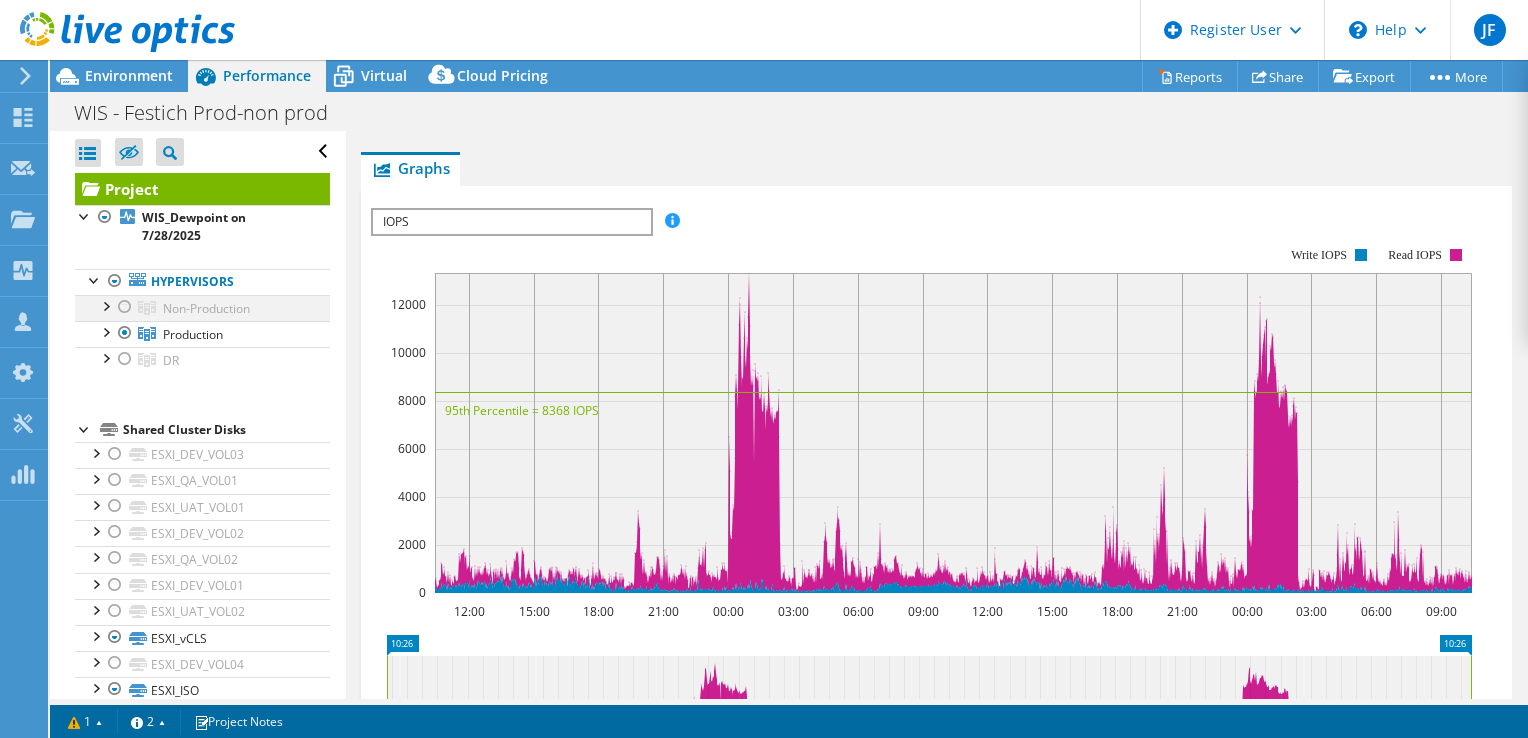 click at bounding box center [125, 307] 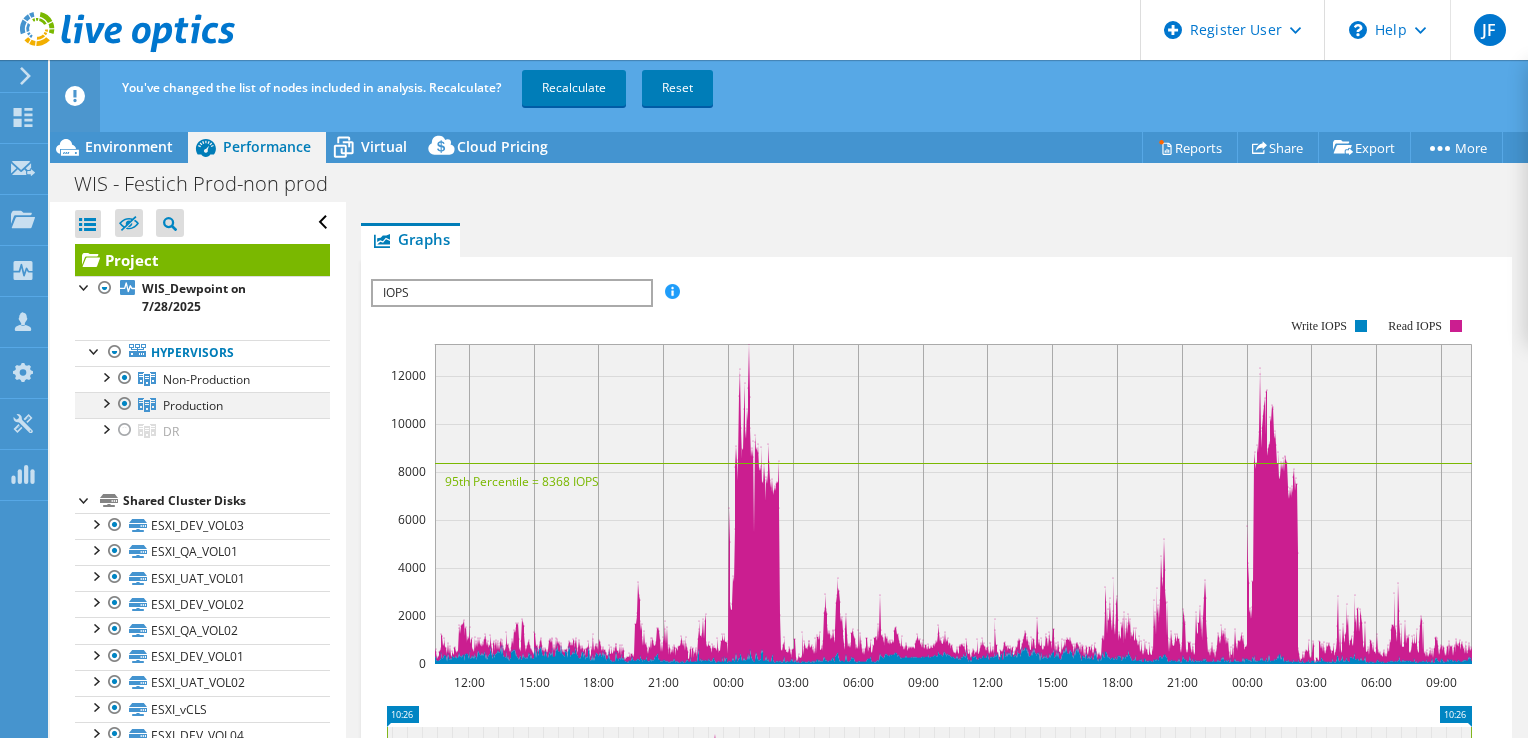 click at bounding box center (125, 404) 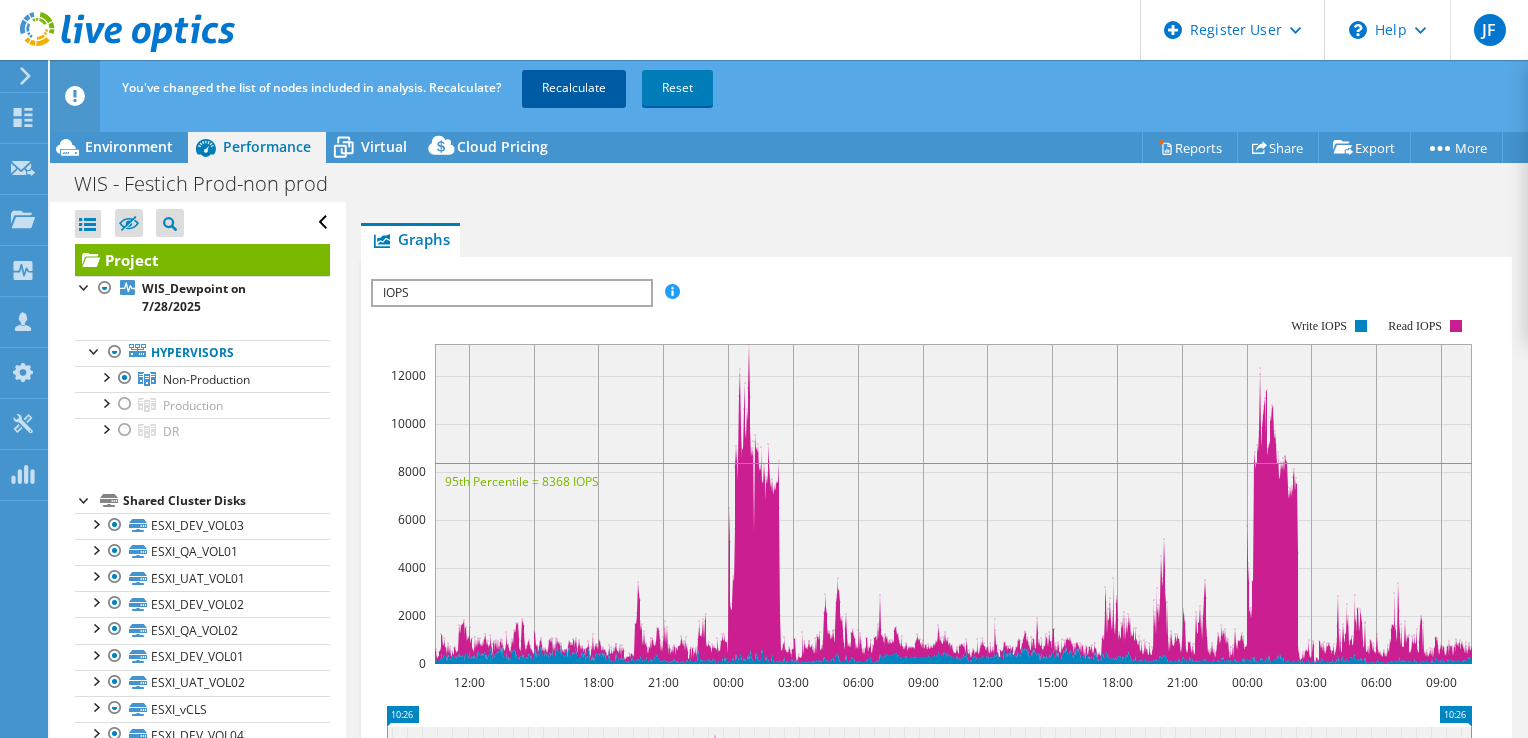 click on "Recalculate" at bounding box center (574, 88) 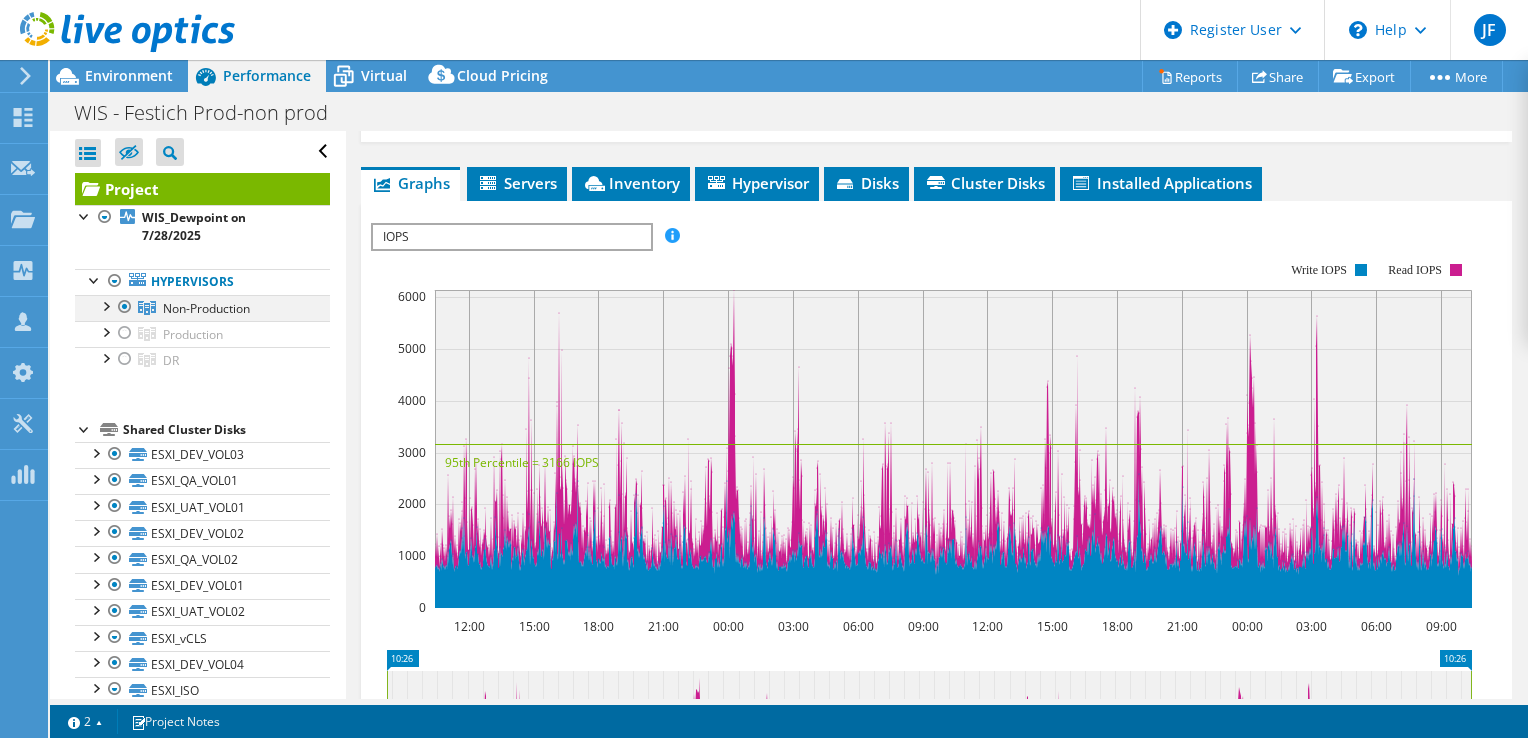 click at bounding box center (105, 305) 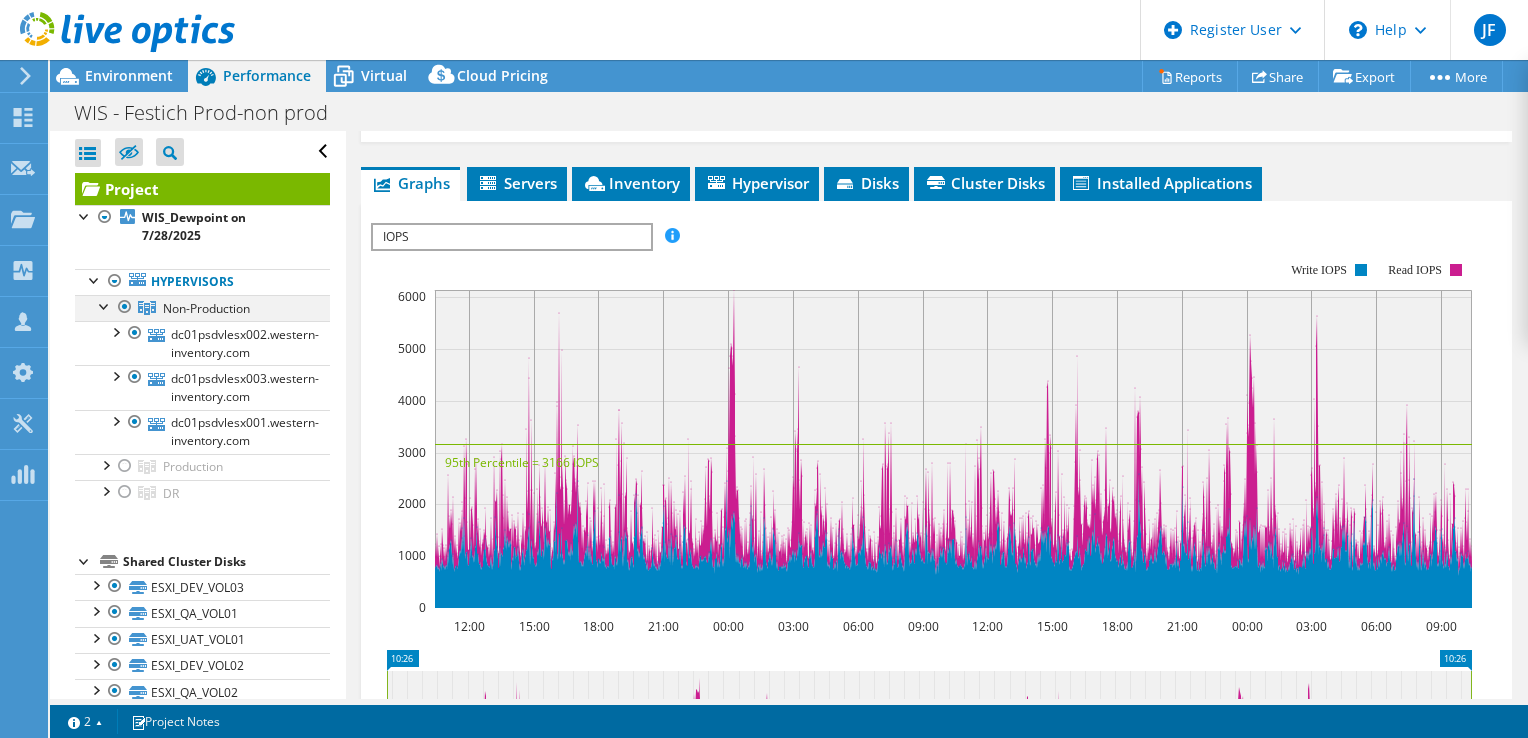 click at bounding box center (105, 305) 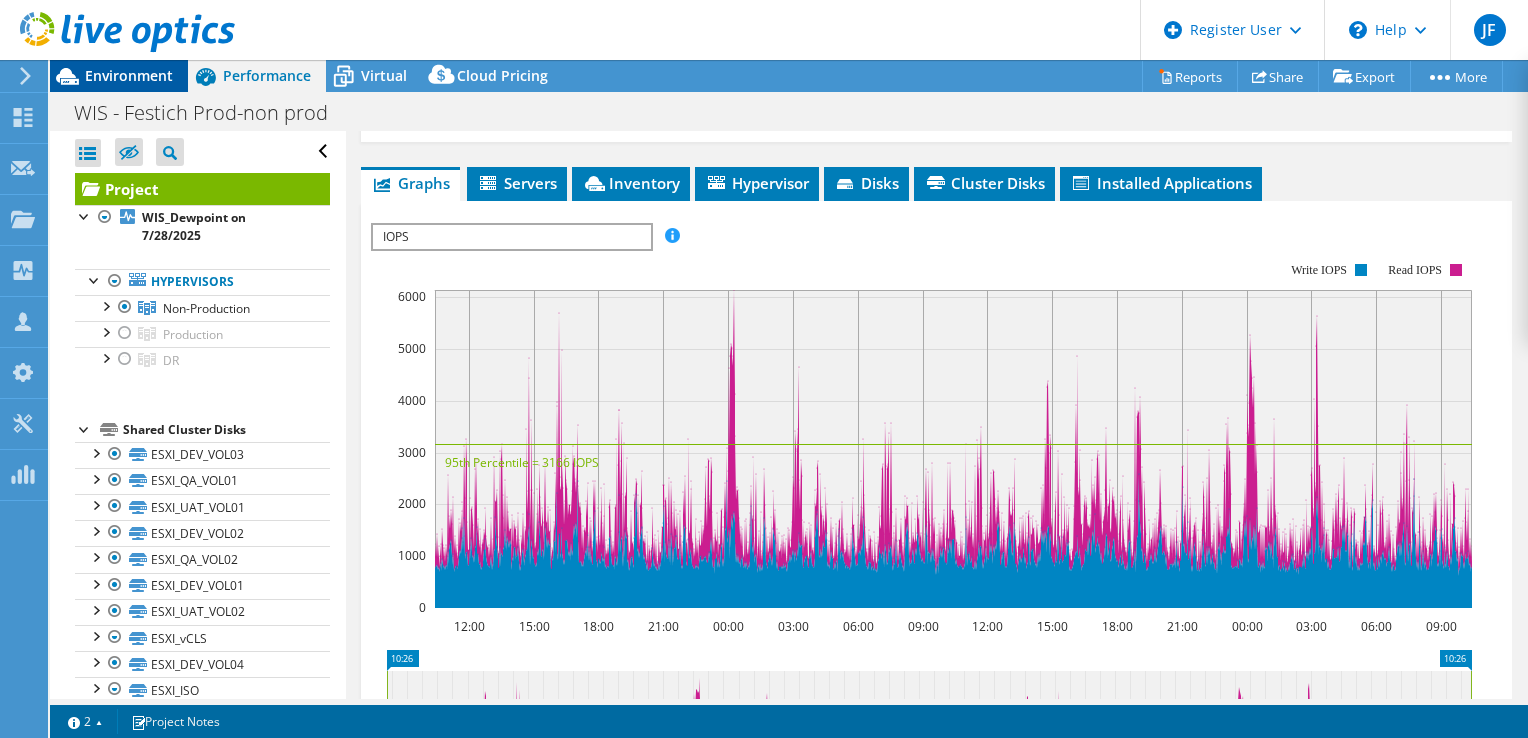 click on "Environment" at bounding box center [129, 75] 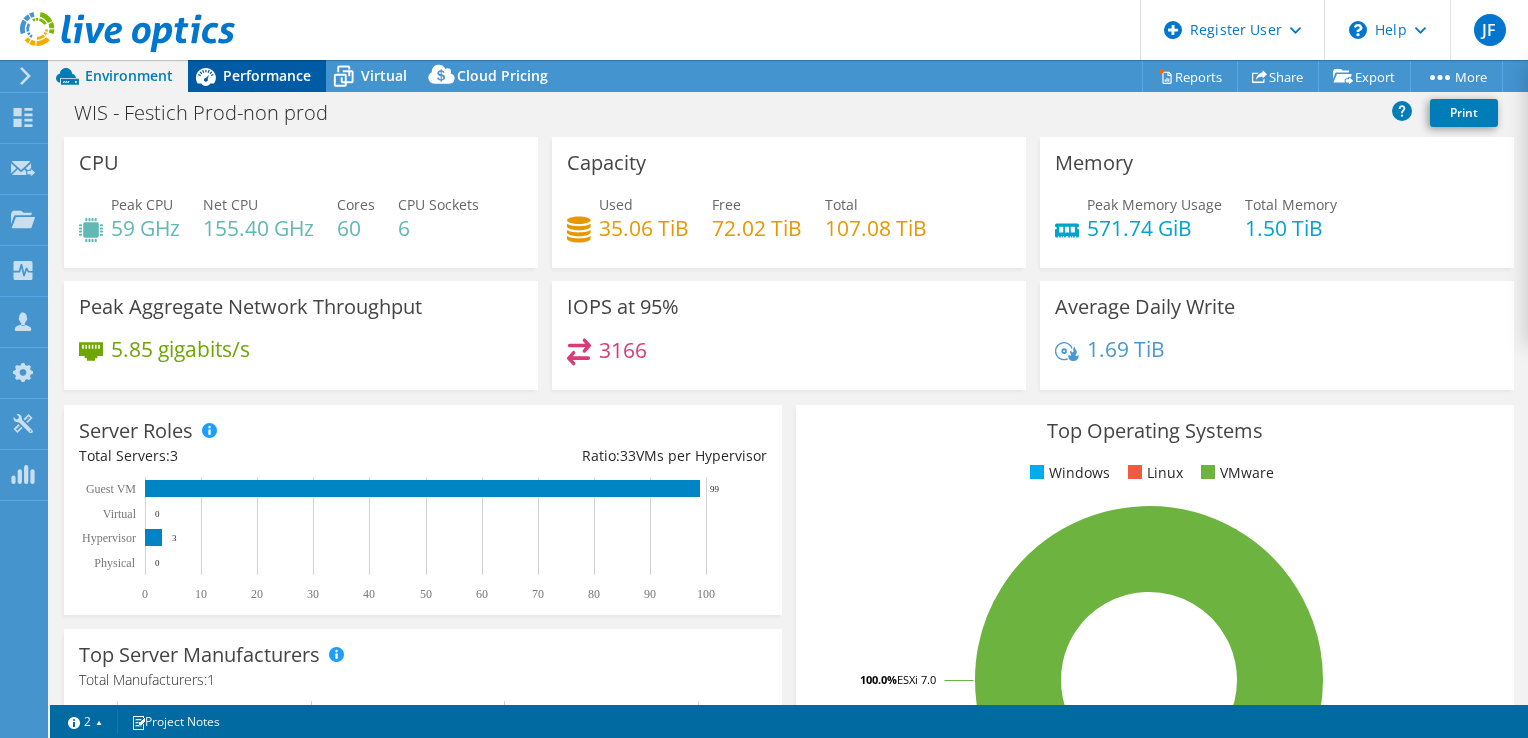 click on "Performance" at bounding box center (267, 75) 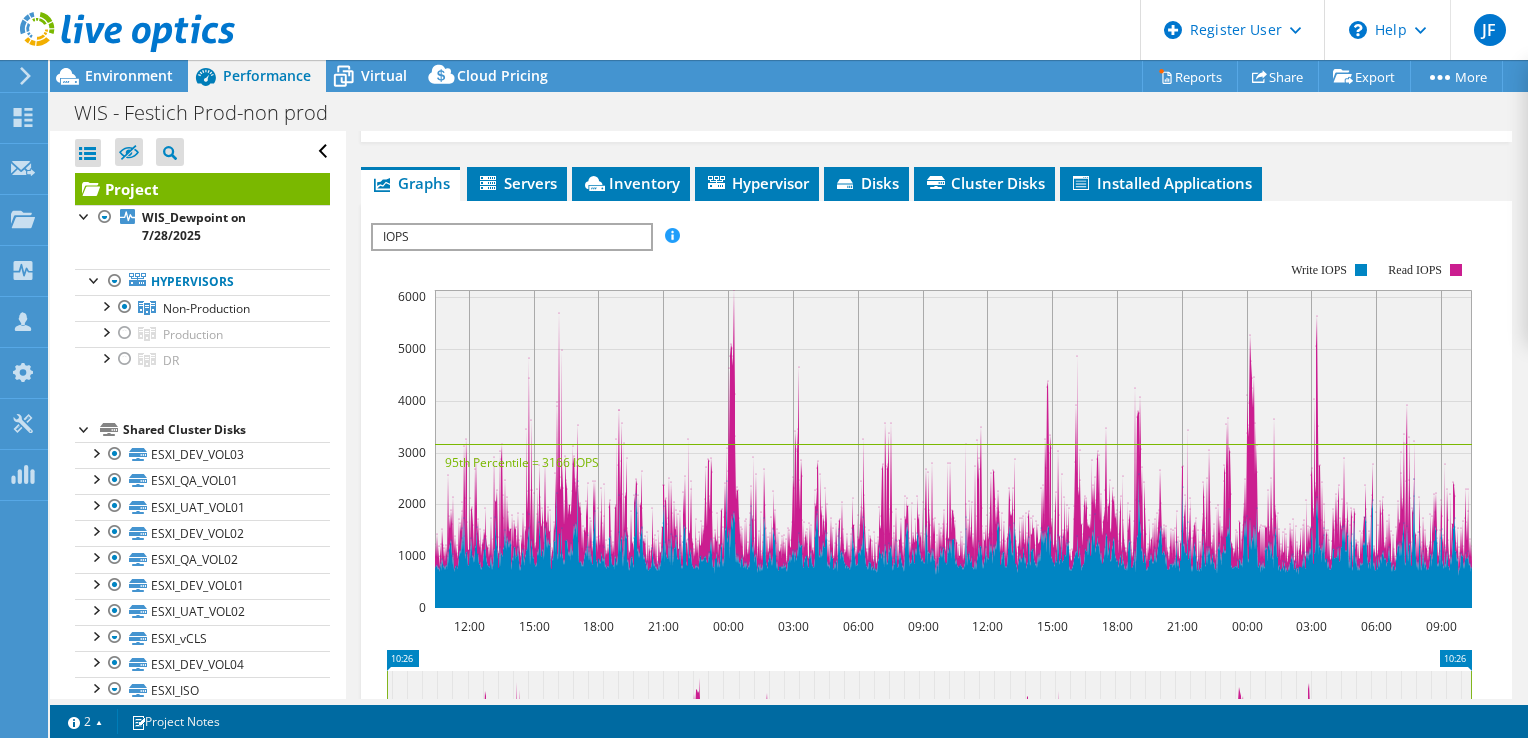 click on "IOPS" at bounding box center [511, 237] 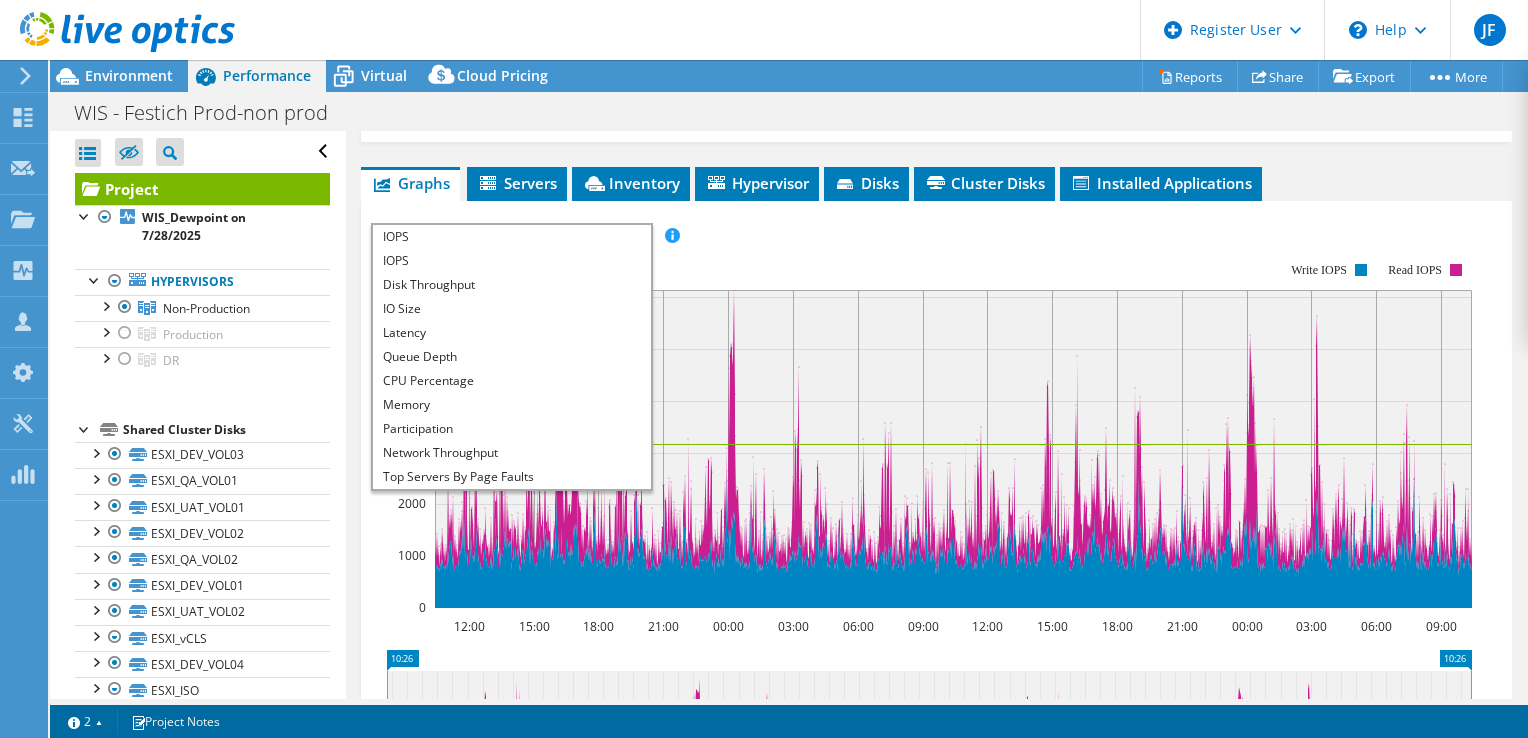 scroll, scrollTop: 72, scrollLeft: 0, axis: vertical 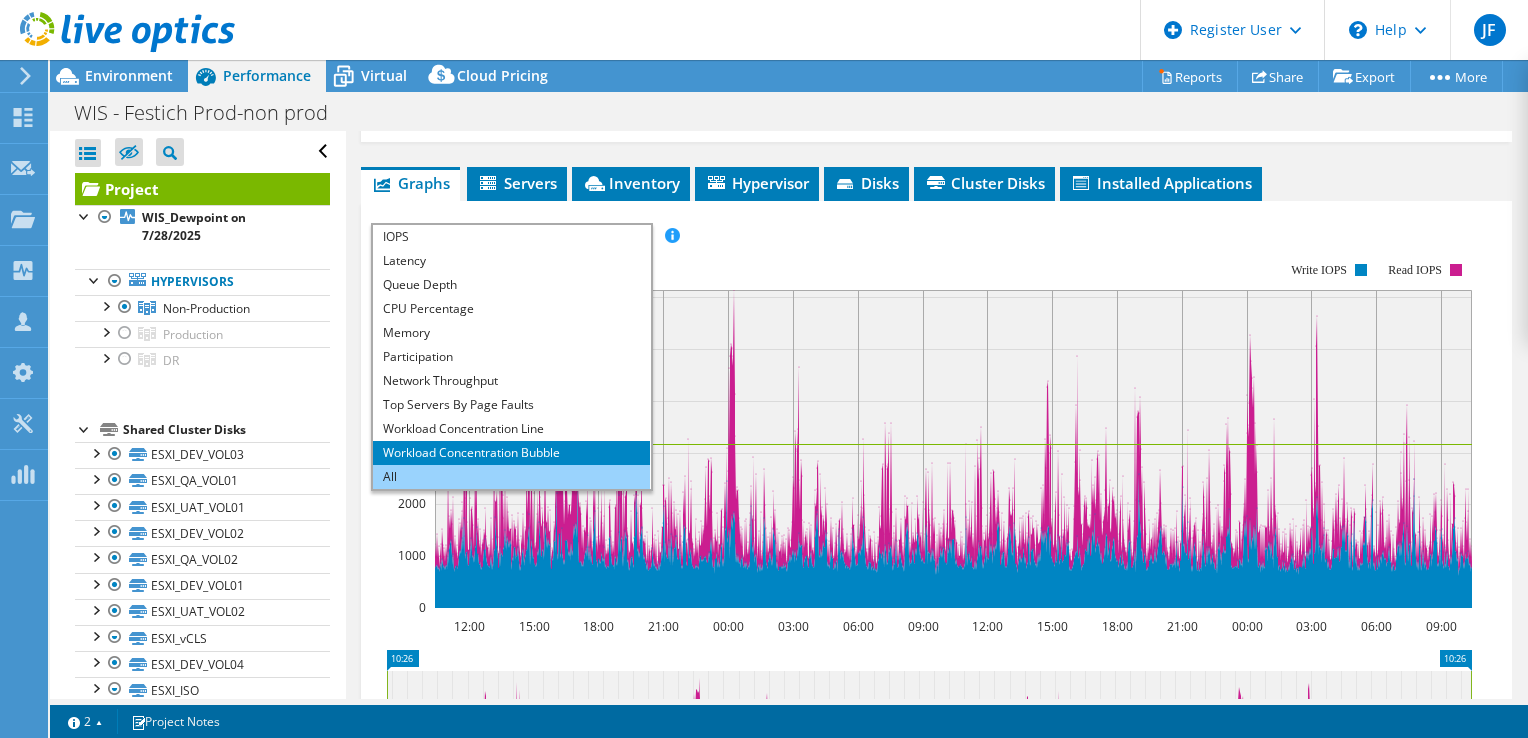click on "All" at bounding box center [511, 477] 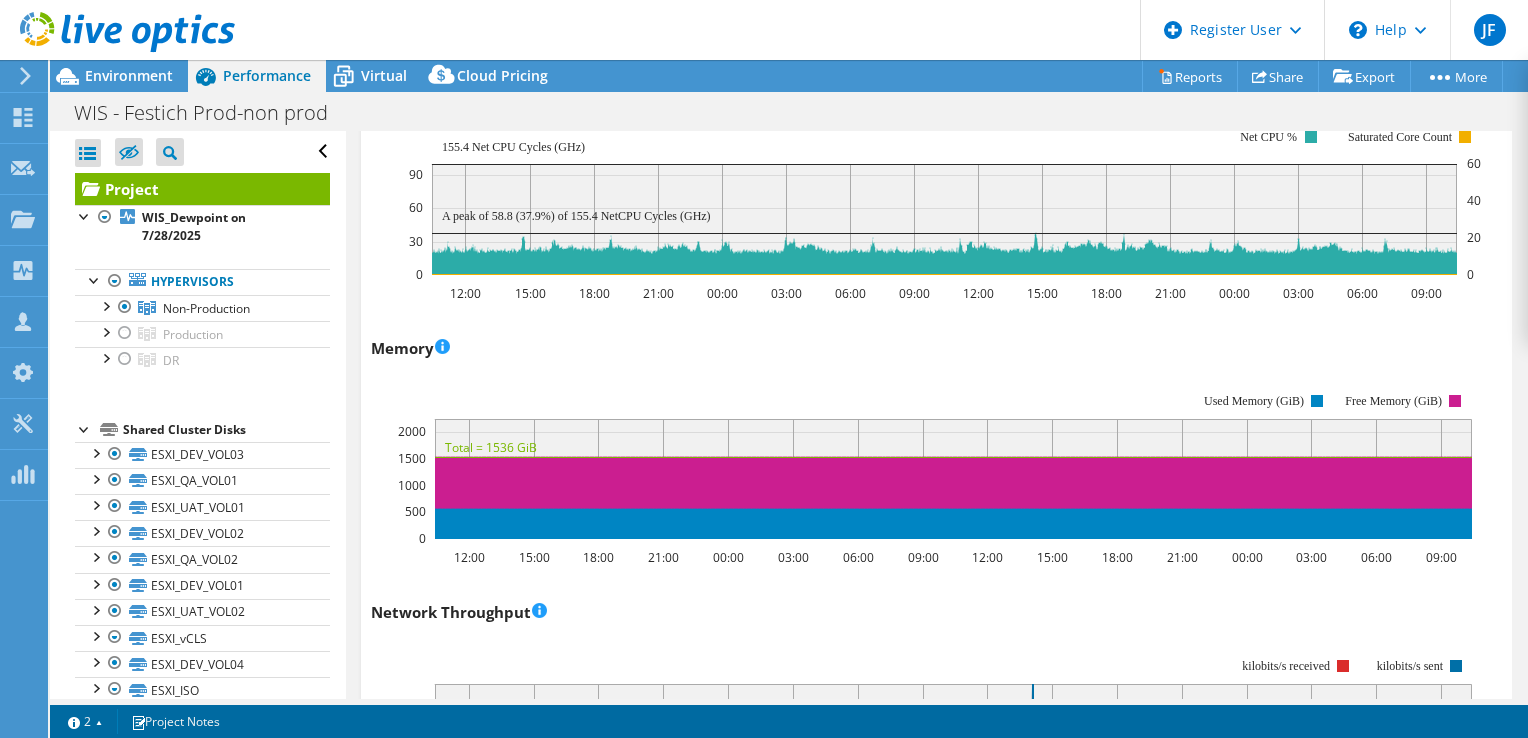scroll, scrollTop: 1784, scrollLeft: 0, axis: vertical 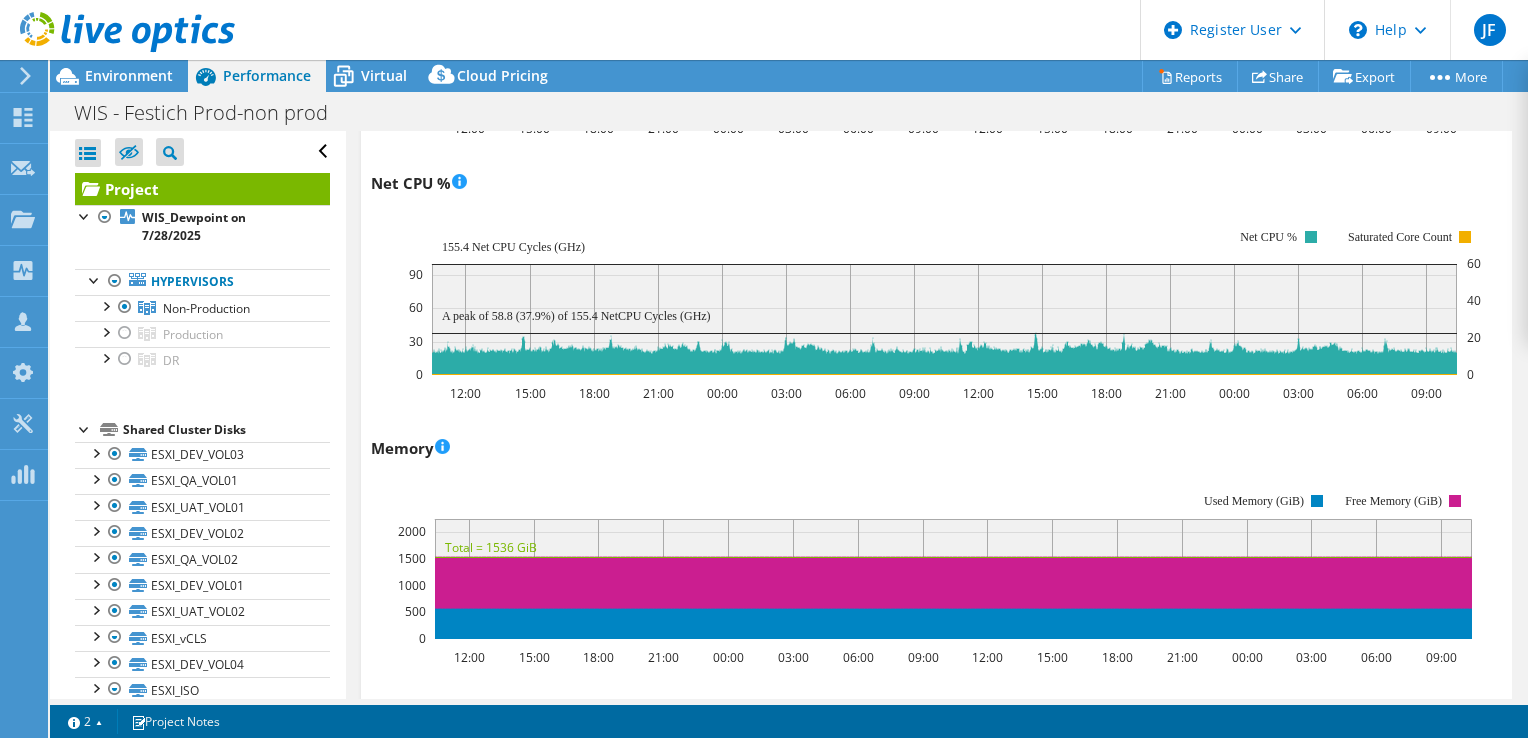 click on "Net CPU %   12:00 15:00 18:00 21:00 00:00 03:00 06:00 09:00 12:00 15:00 18:00 21:00 00:00 03:00 06:00 09:00 0 30 60 90 0 20 40 60 Net CPU % Saturated Core Count      155.4 Net CPU Cycles (GHz) A peak of 58.8 (37.9%) of 155.4 NetCPU Cycles (GHz)" at bounding box center (936, 284) 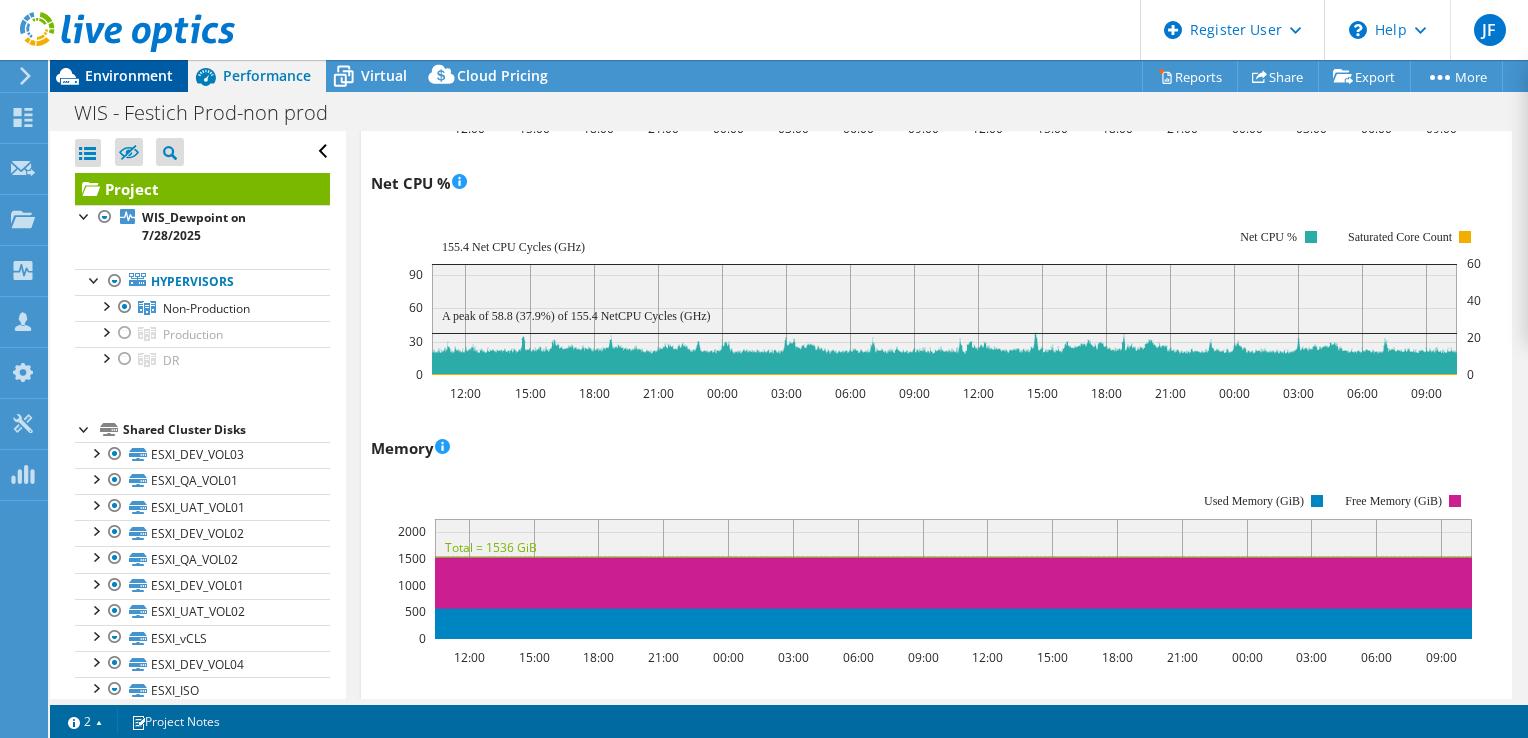 click on "Environment" at bounding box center (129, 75) 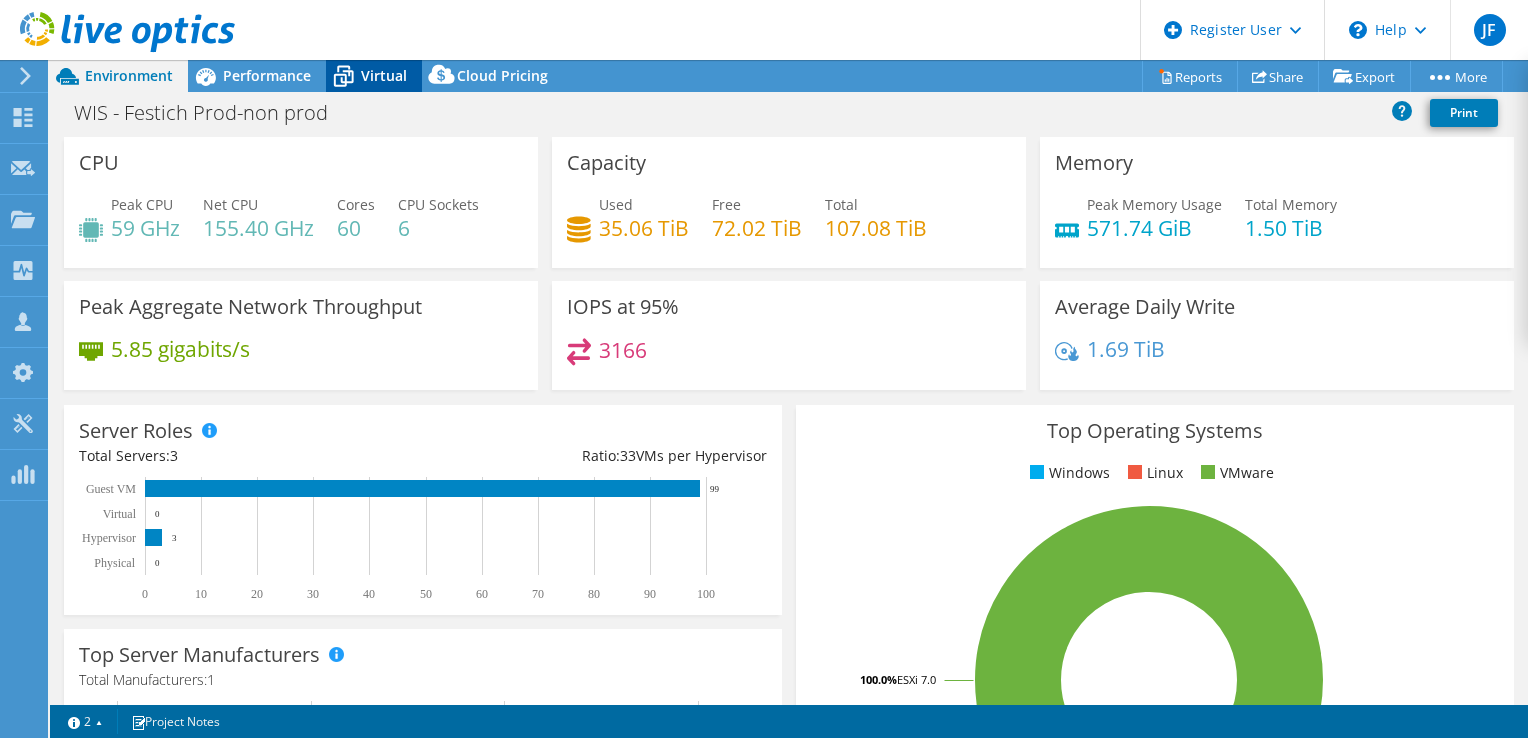 click 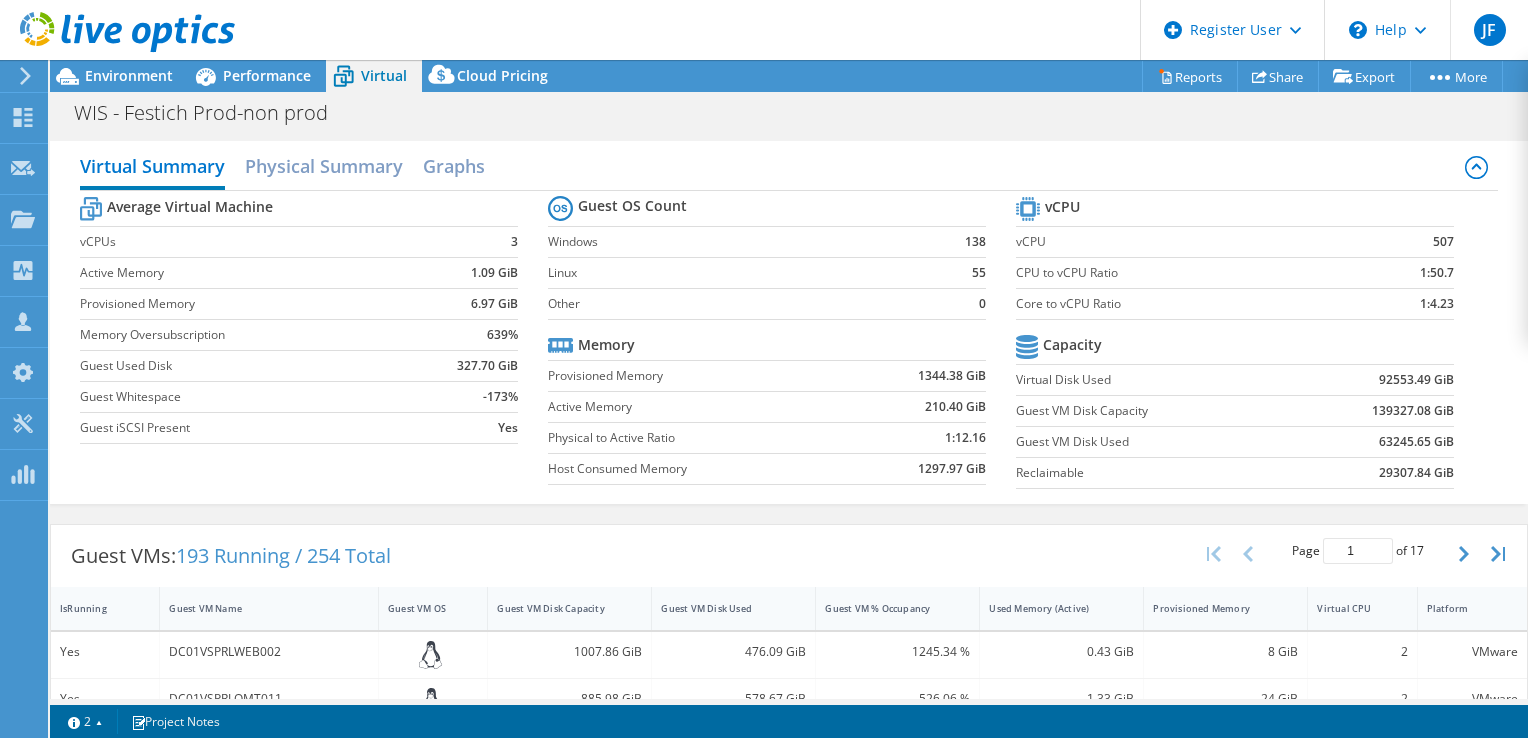 click on "63245.65 GiB" at bounding box center [1416, 442] 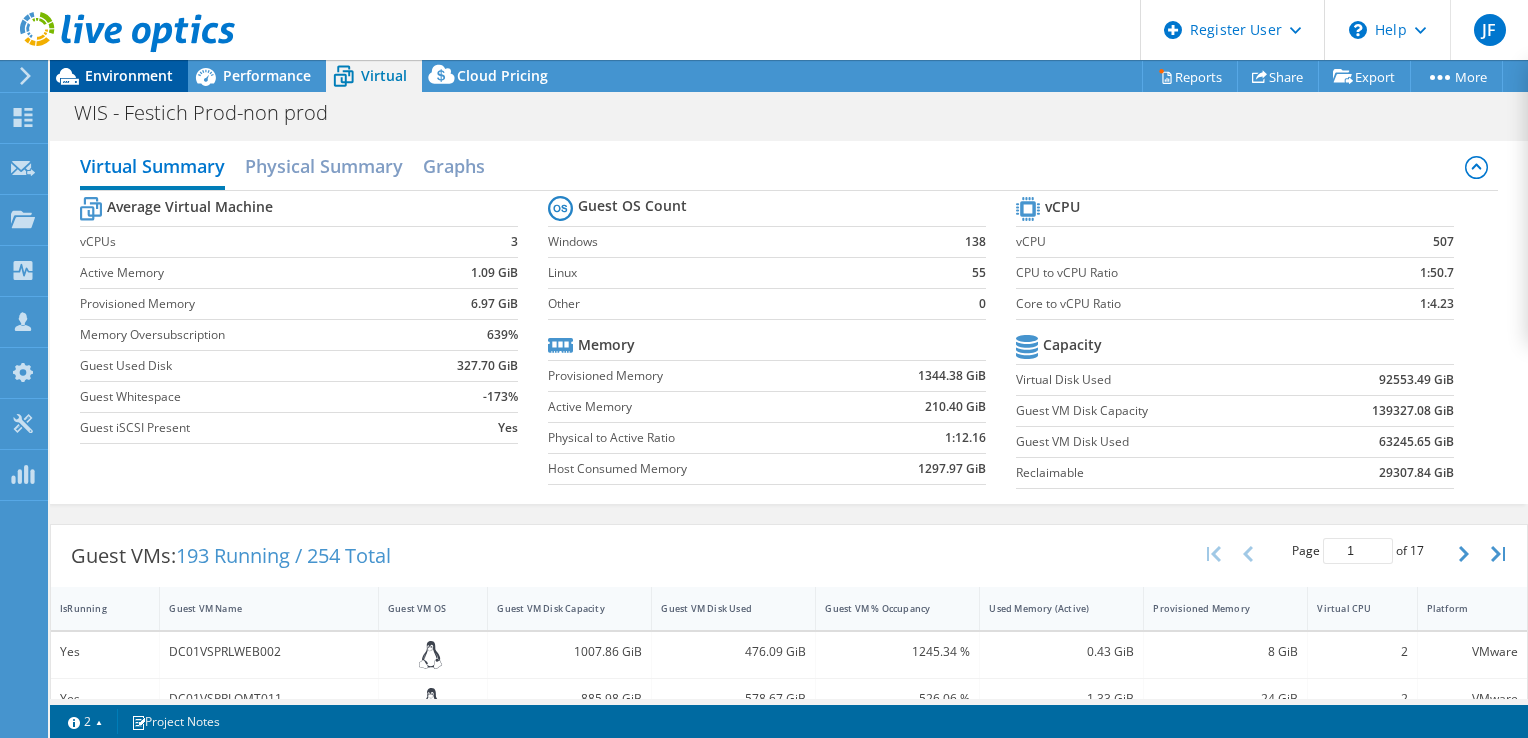 click on "Environment" at bounding box center (129, 75) 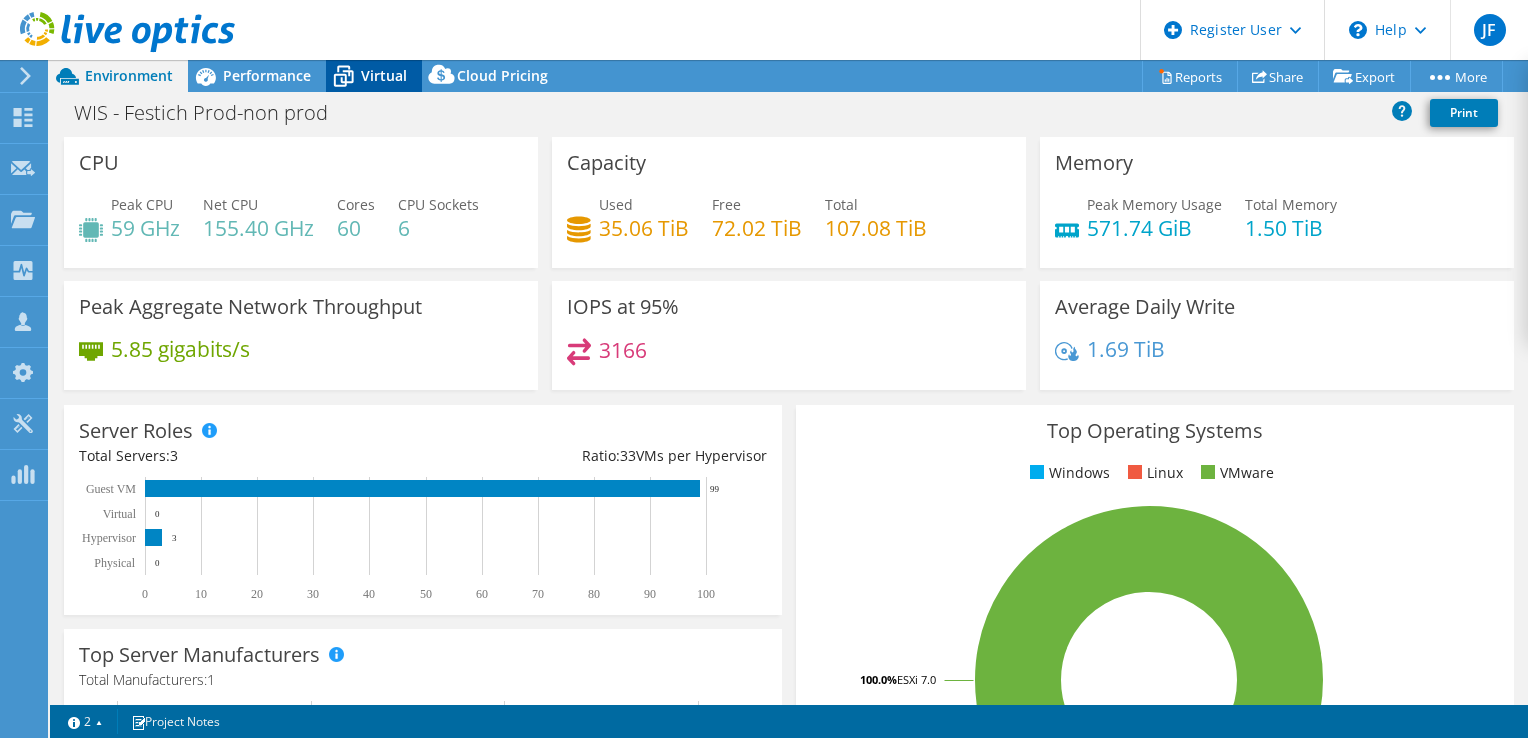 click on "Virtual" at bounding box center [384, 75] 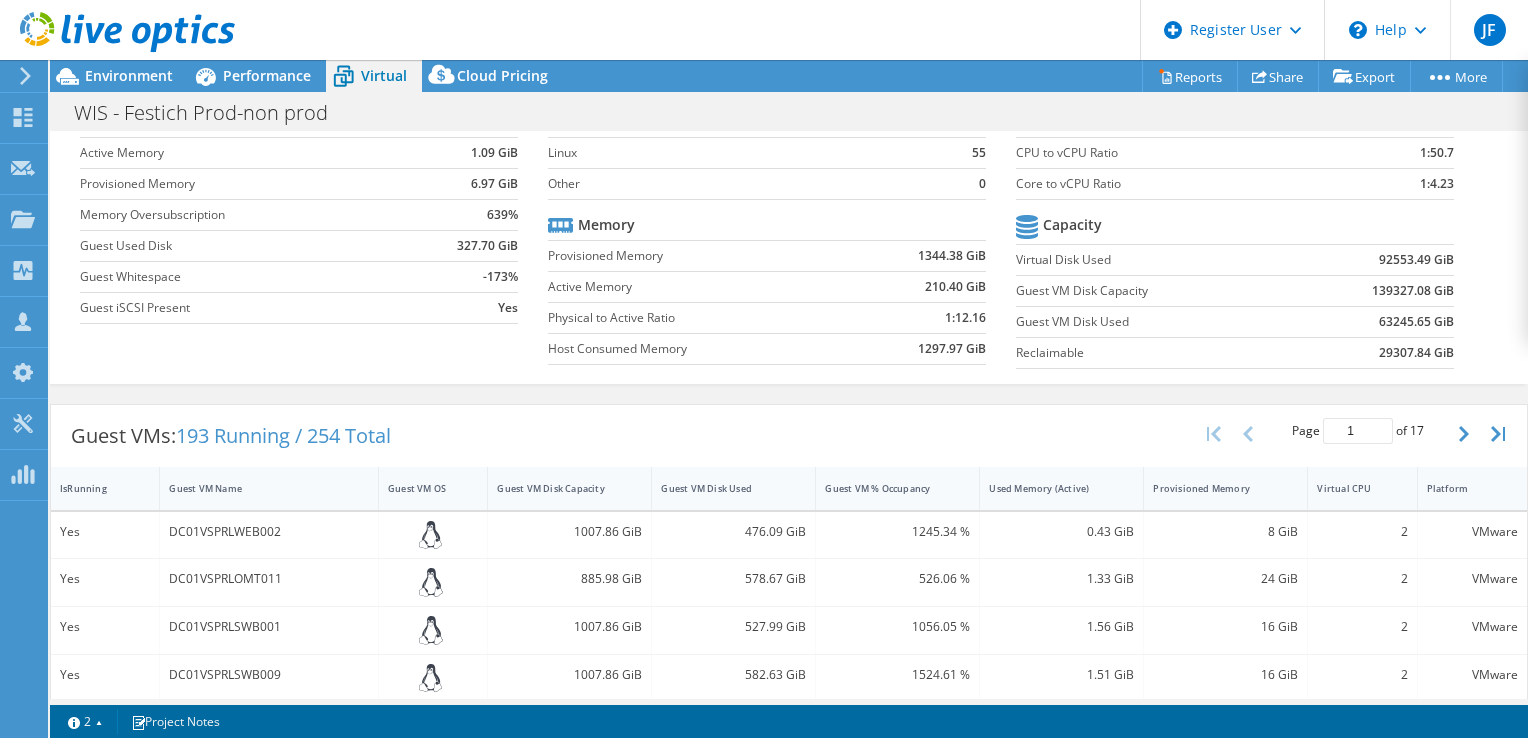scroll, scrollTop: 122, scrollLeft: 0, axis: vertical 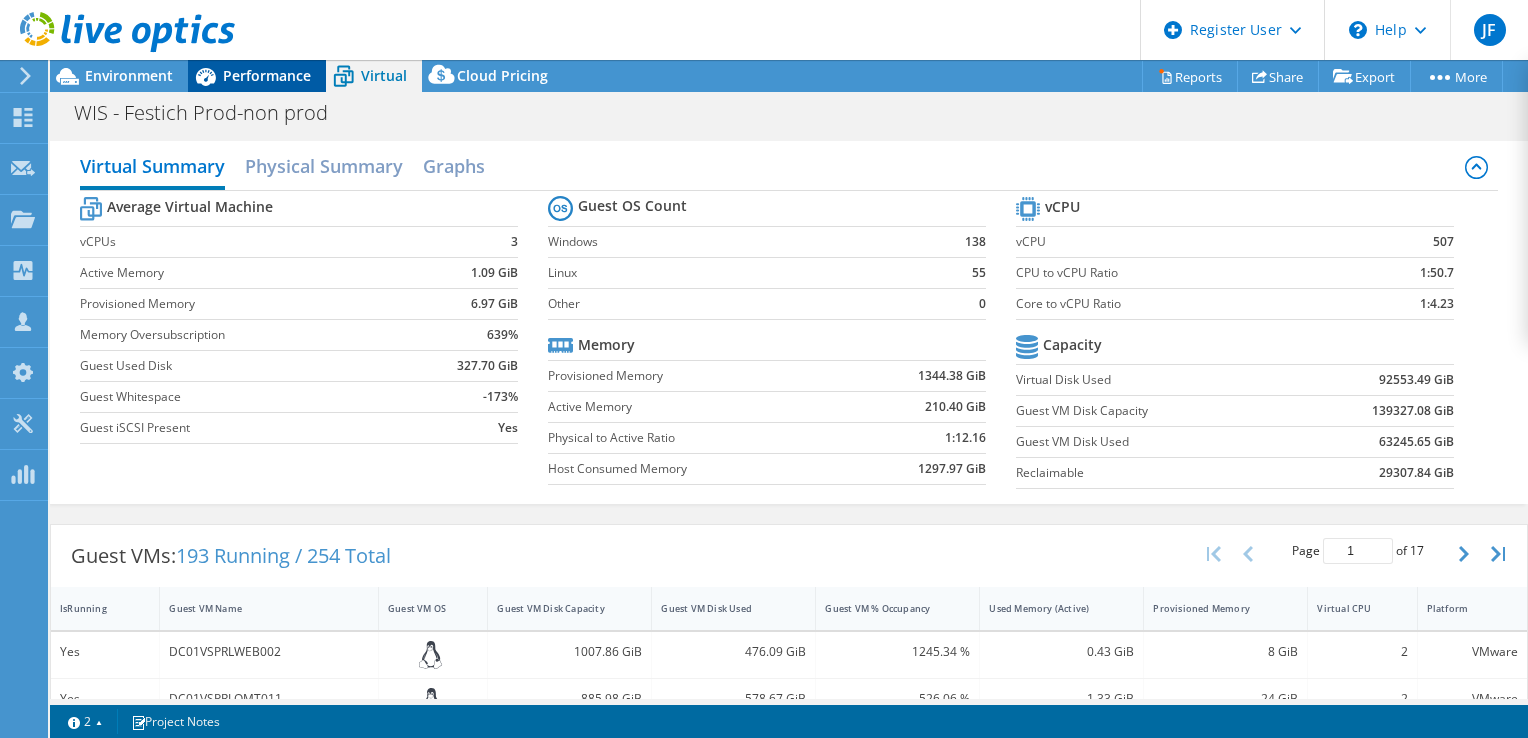 click on "Performance" at bounding box center [257, 76] 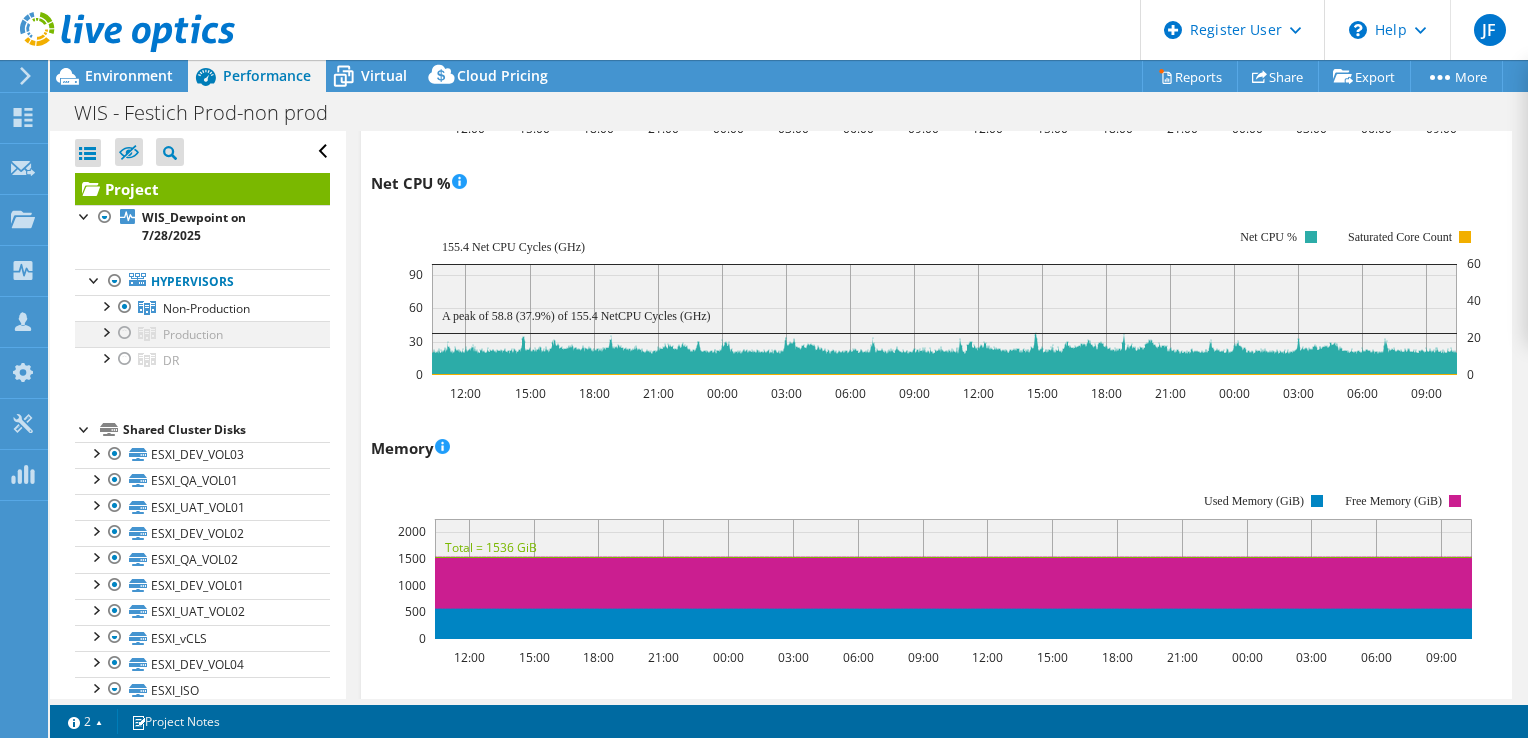 click at bounding box center (105, 331) 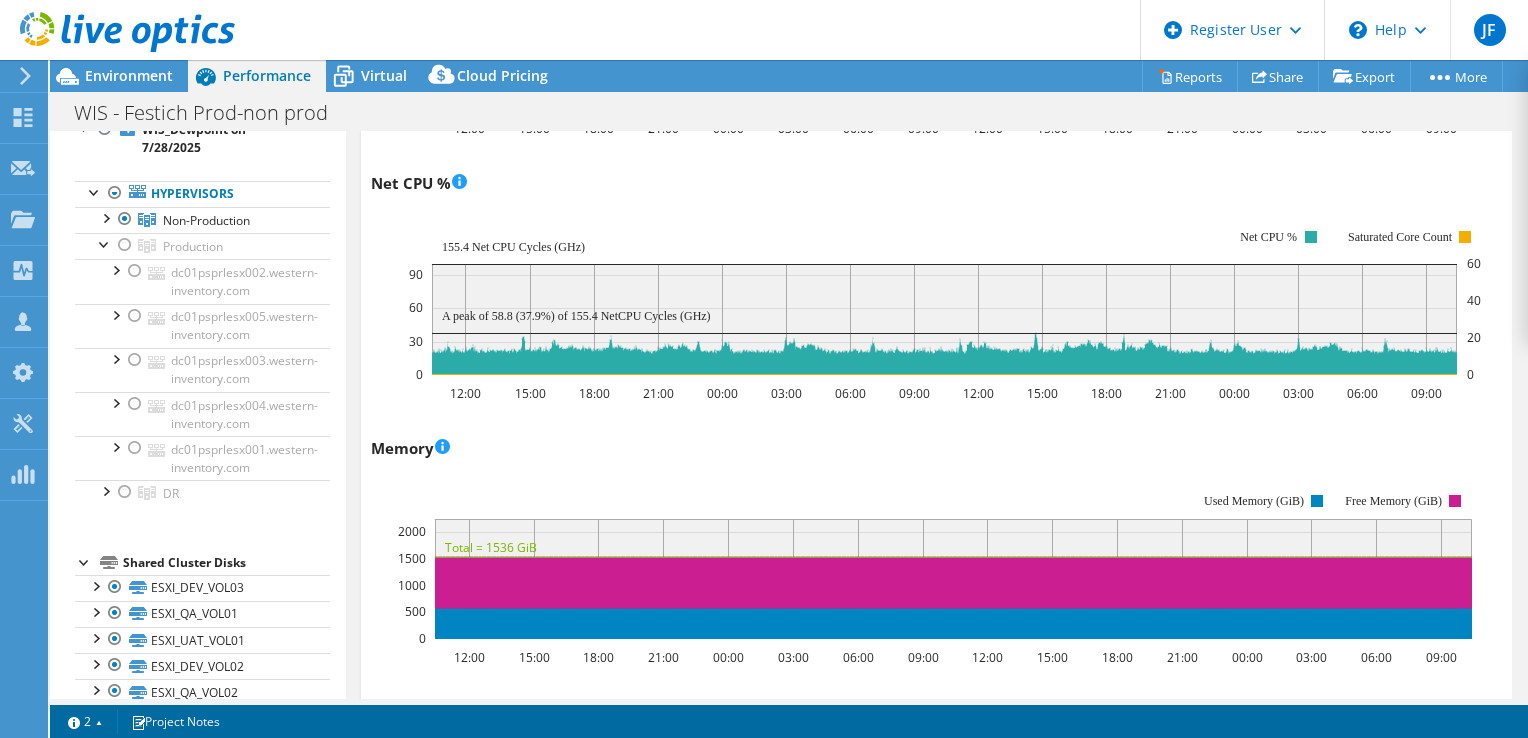 scroll, scrollTop: 92, scrollLeft: 0, axis: vertical 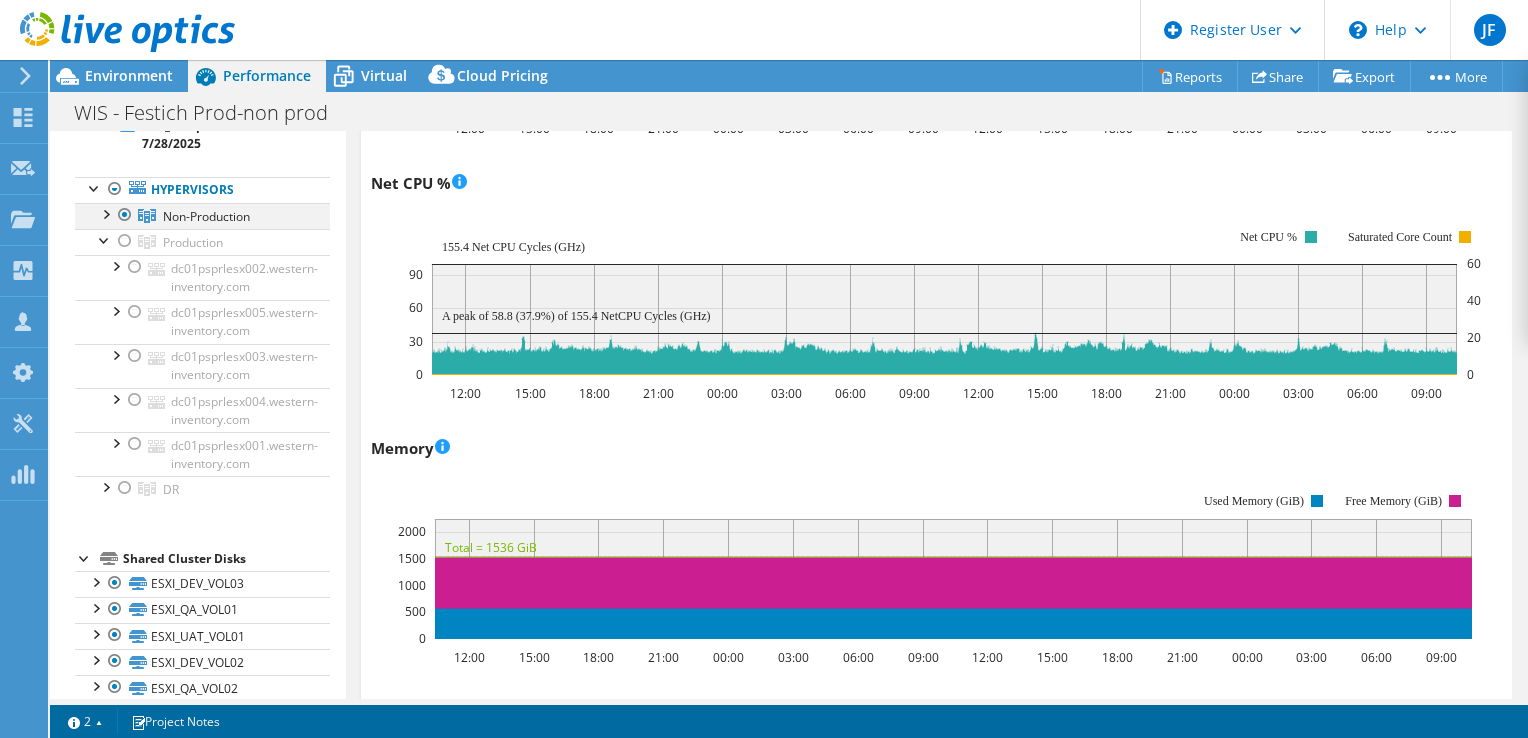 click at bounding box center (105, 213) 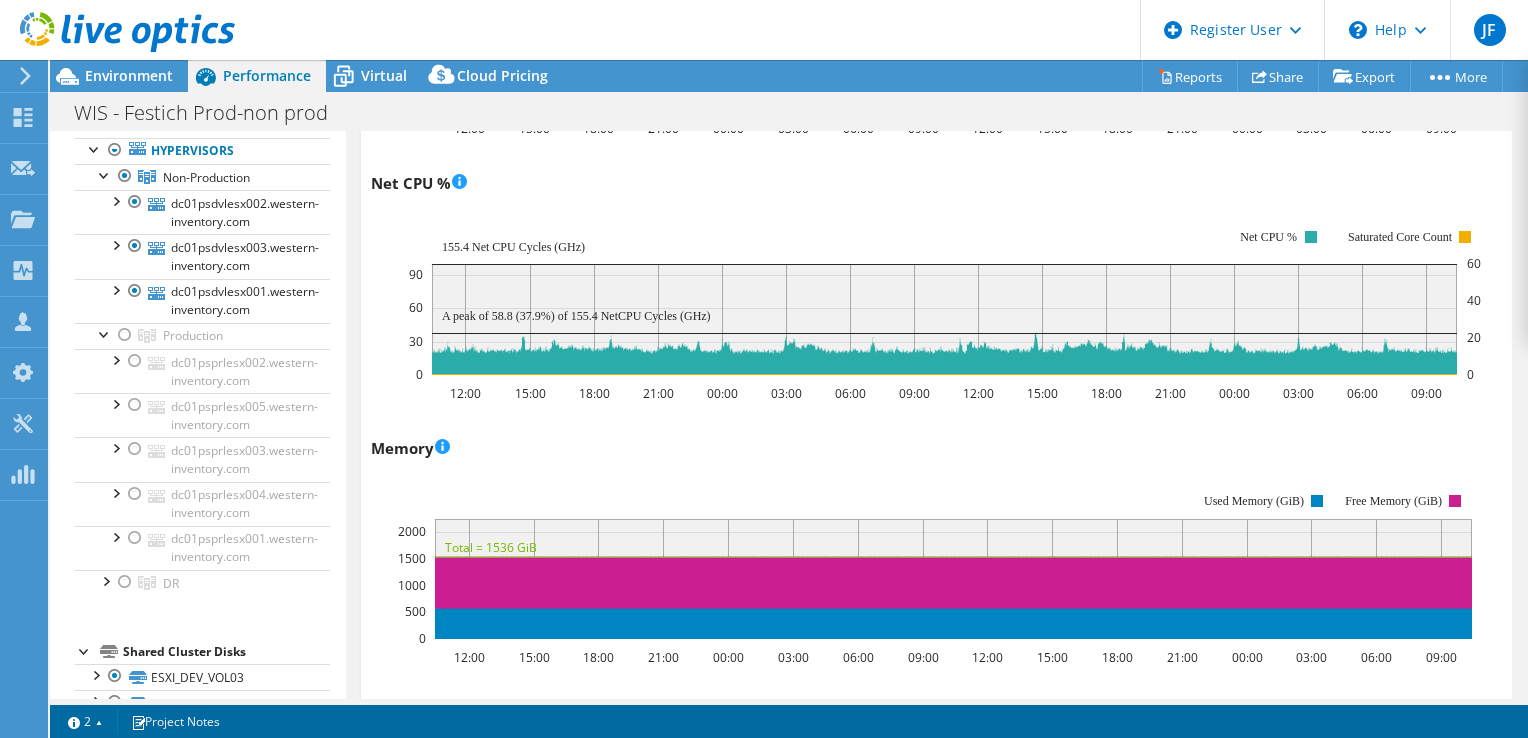 scroll, scrollTop: 138, scrollLeft: 0, axis: vertical 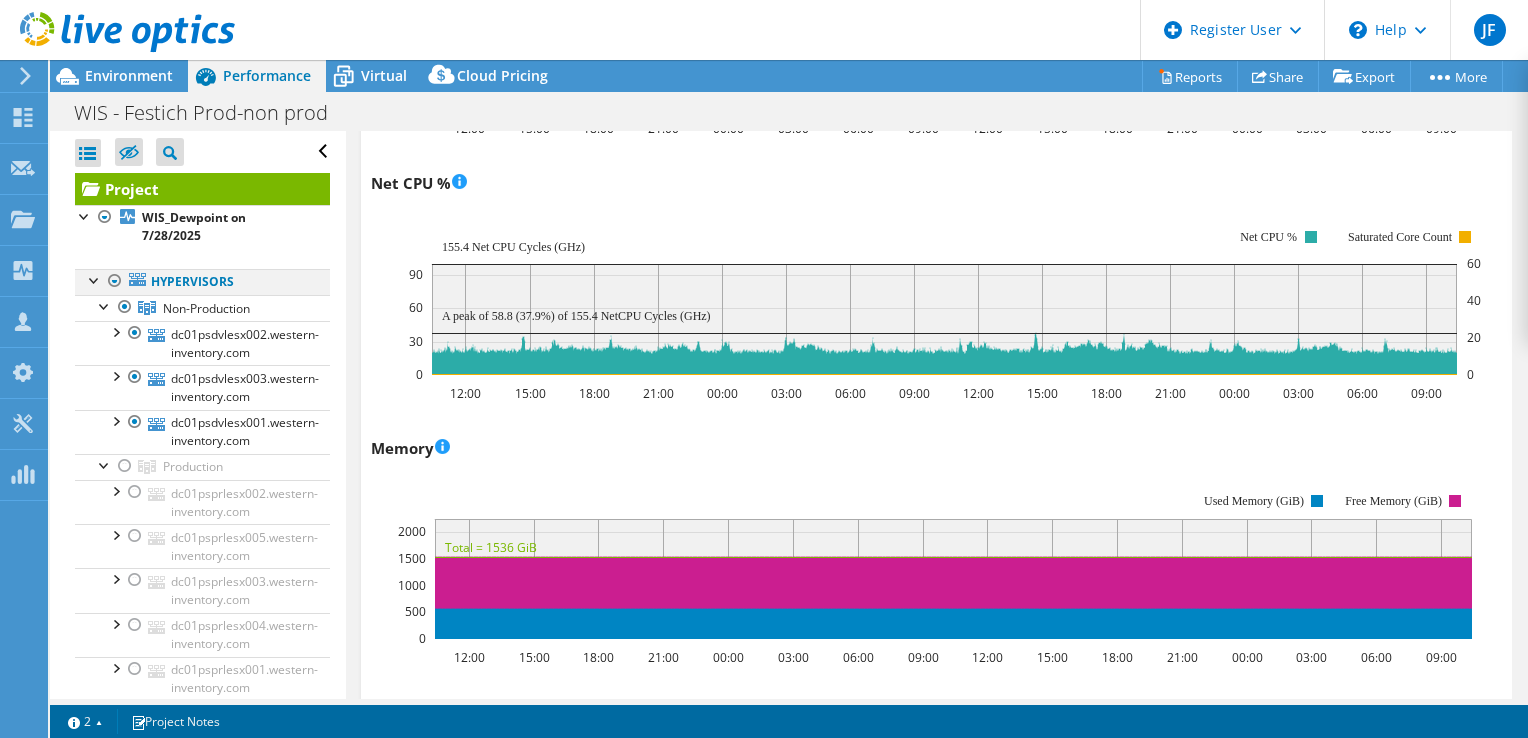 click at bounding box center (95, 279) 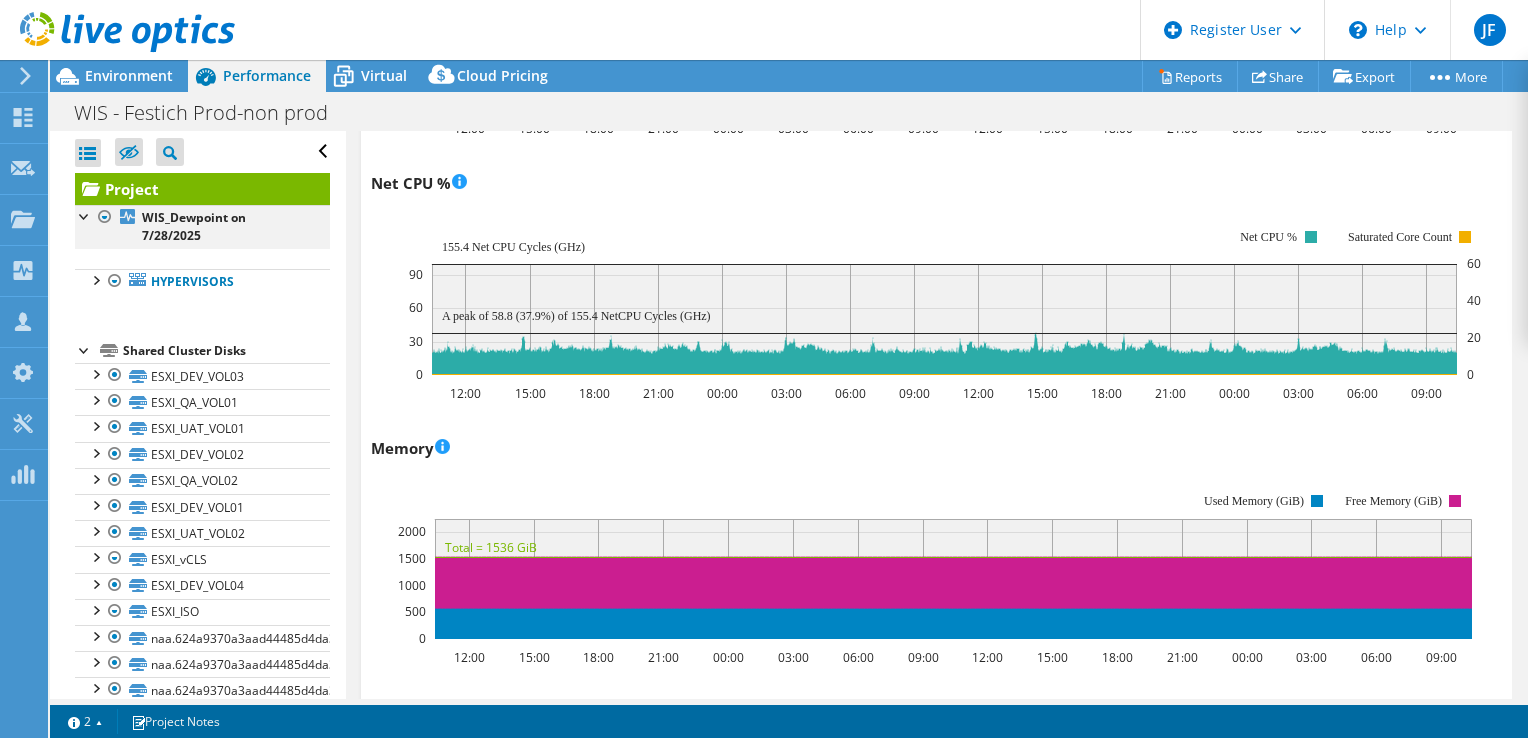 click at bounding box center (85, 215) 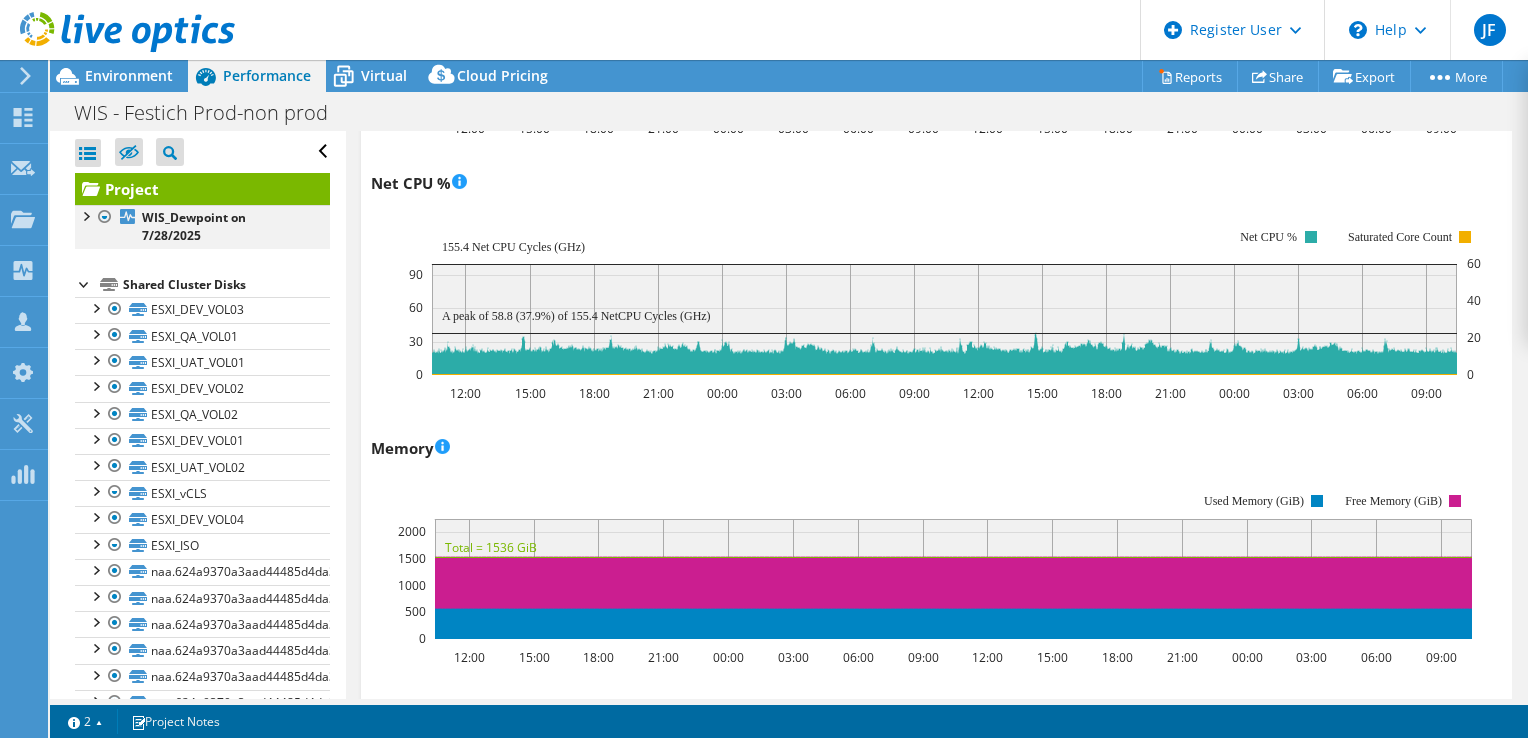 click at bounding box center (85, 215) 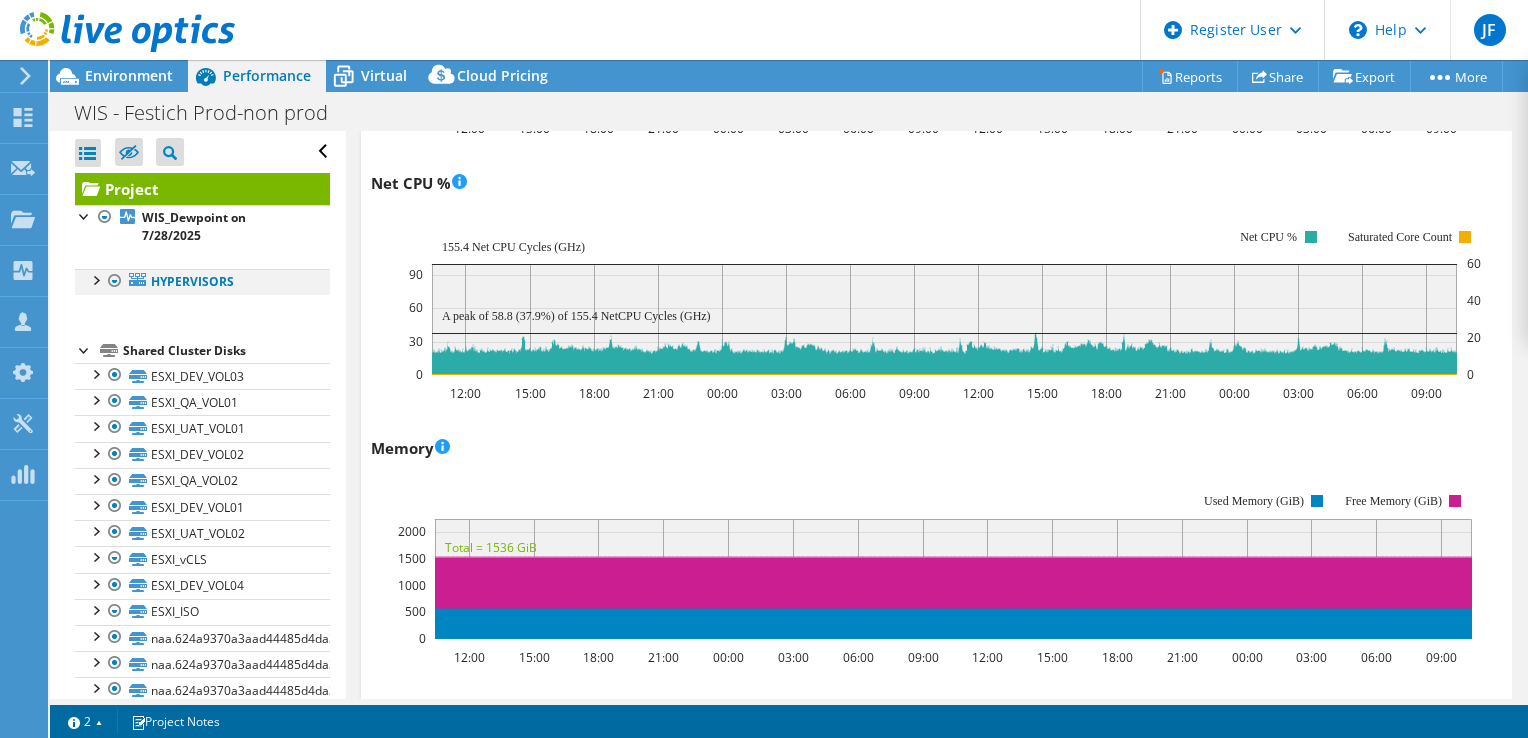 click at bounding box center (95, 279) 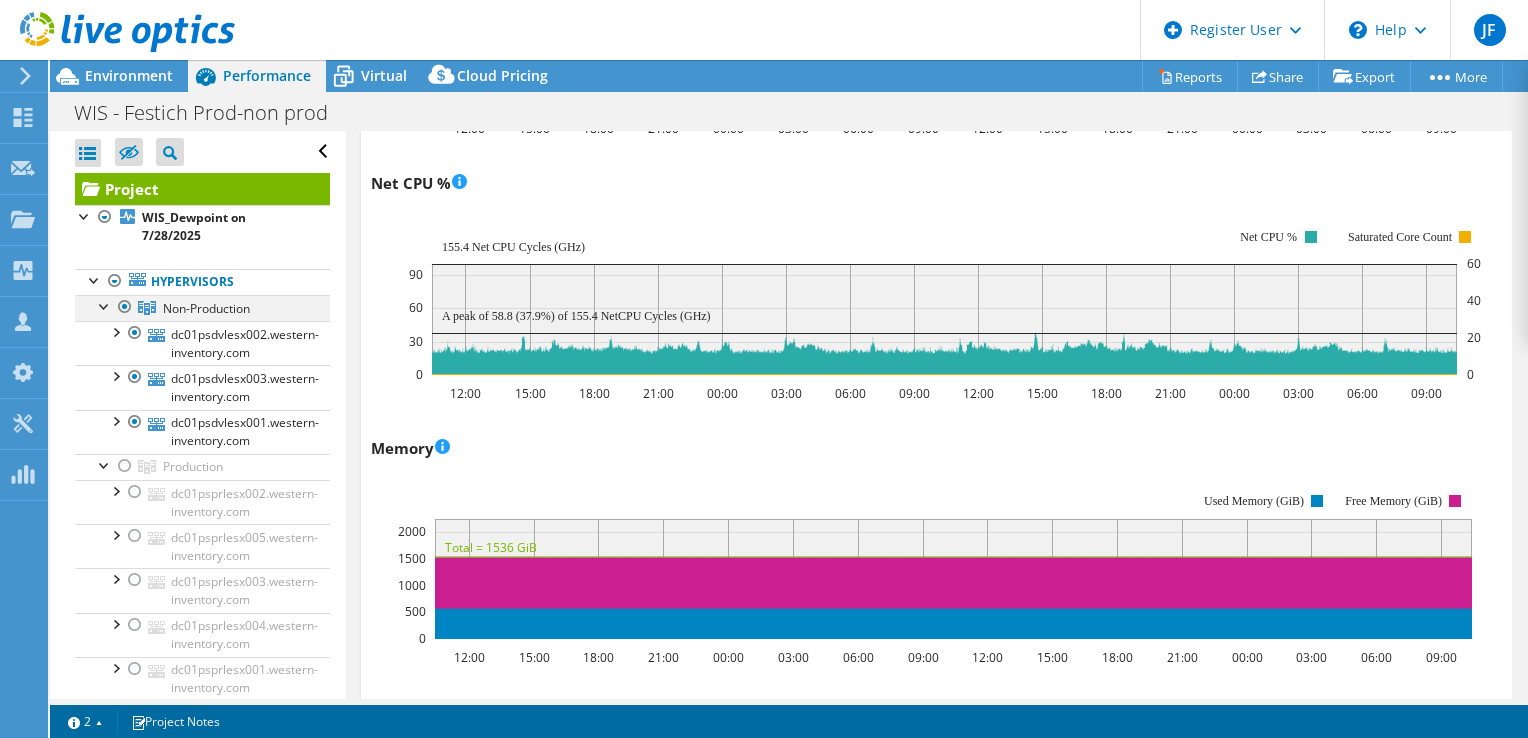click at bounding box center [105, 305] 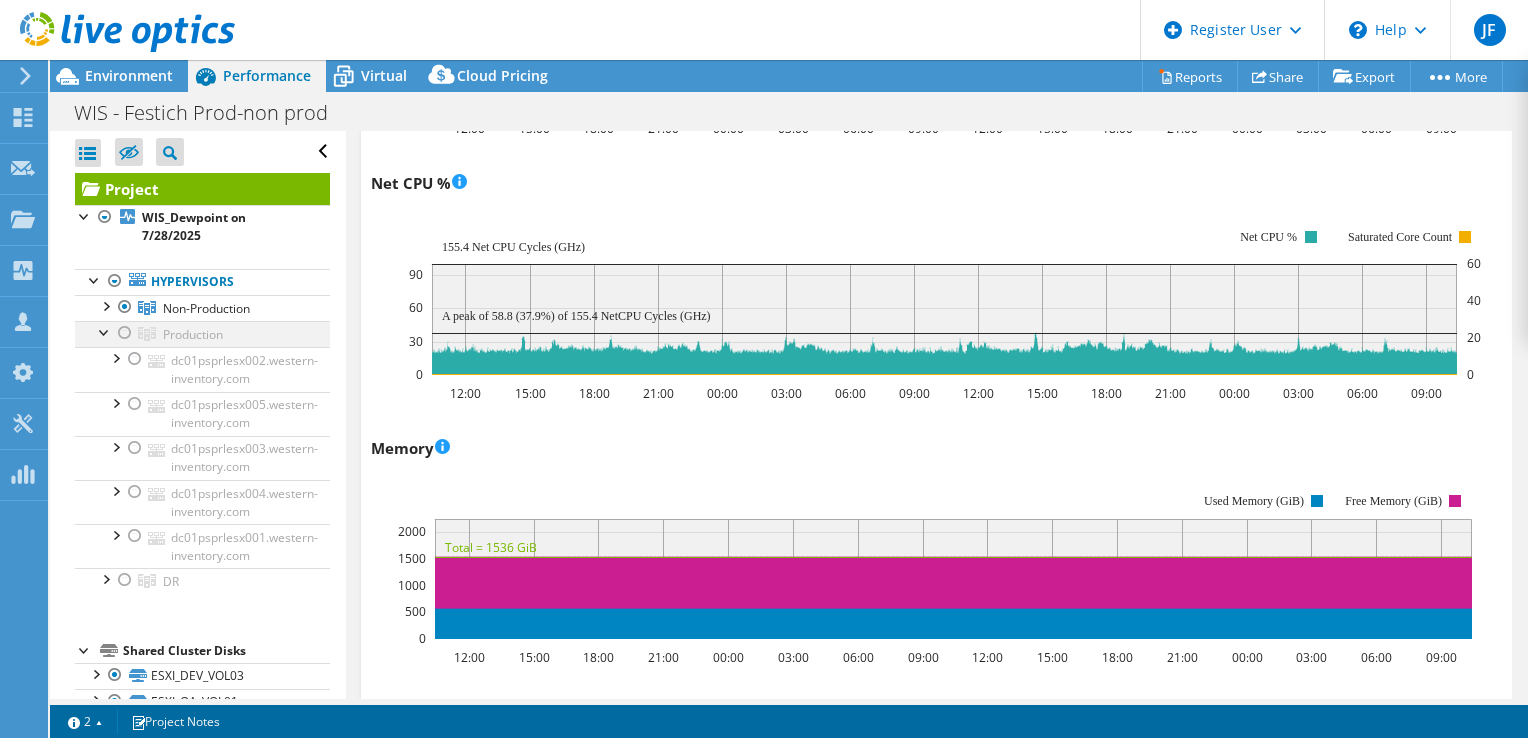 click at bounding box center [105, 331] 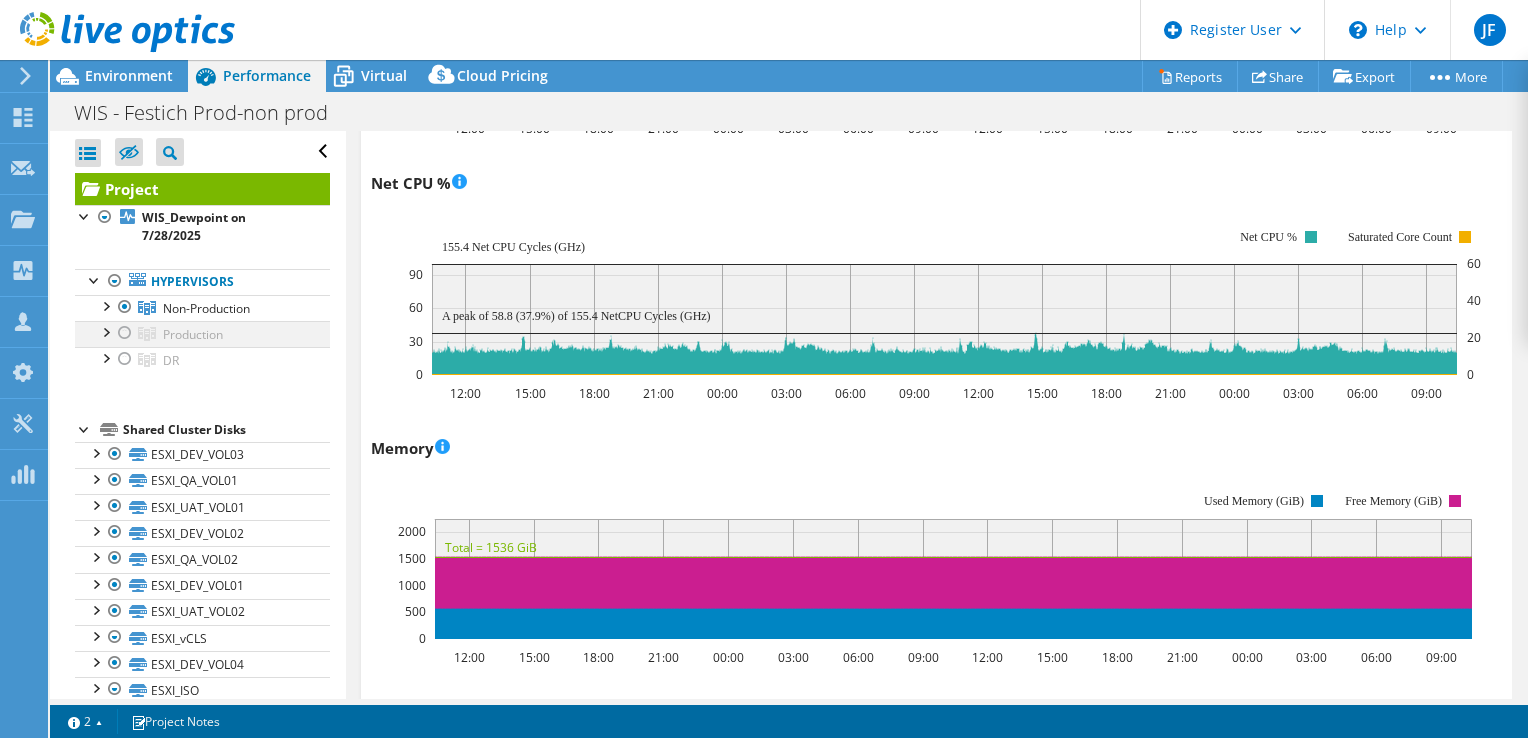 click at bounding box center (125, 333) 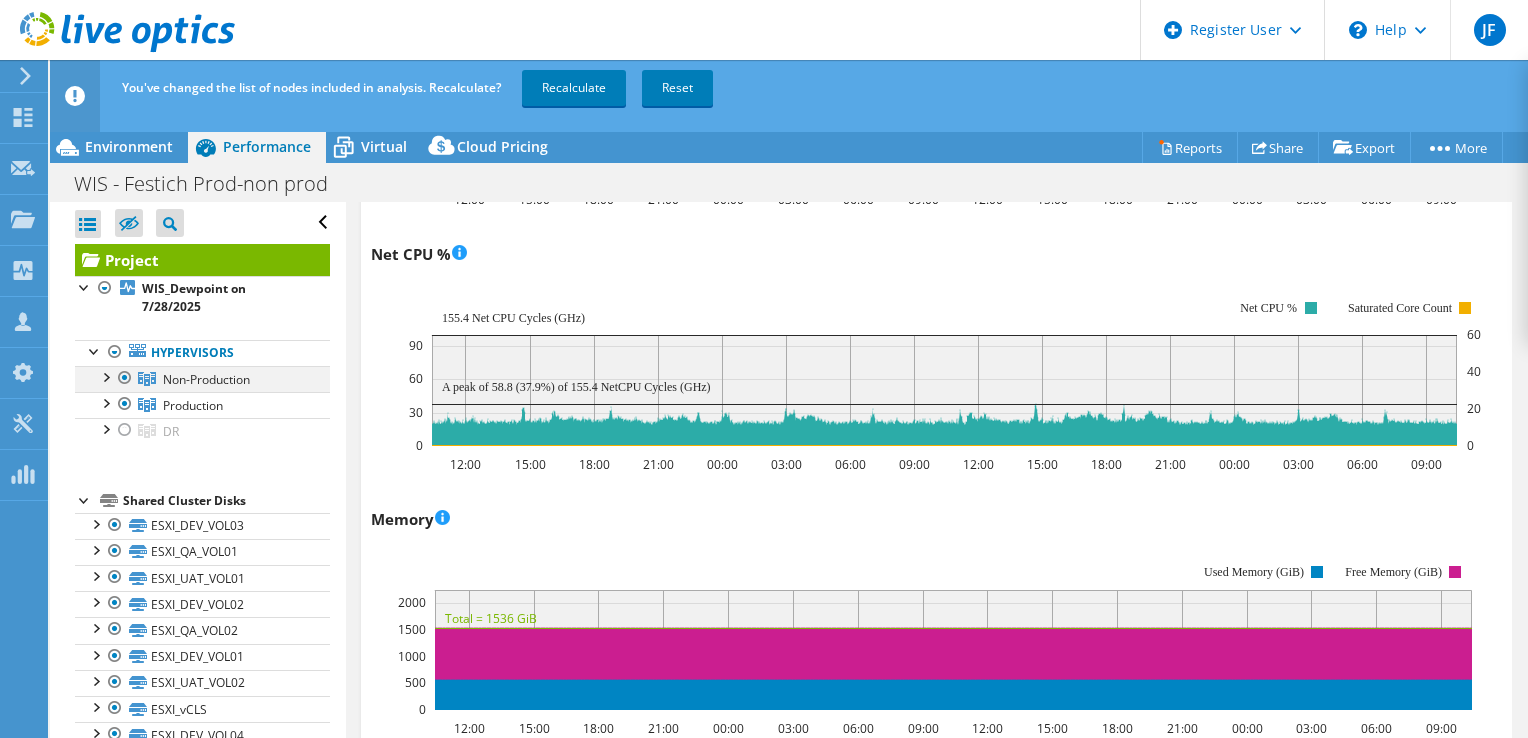 click at bounding box center [125, 378] 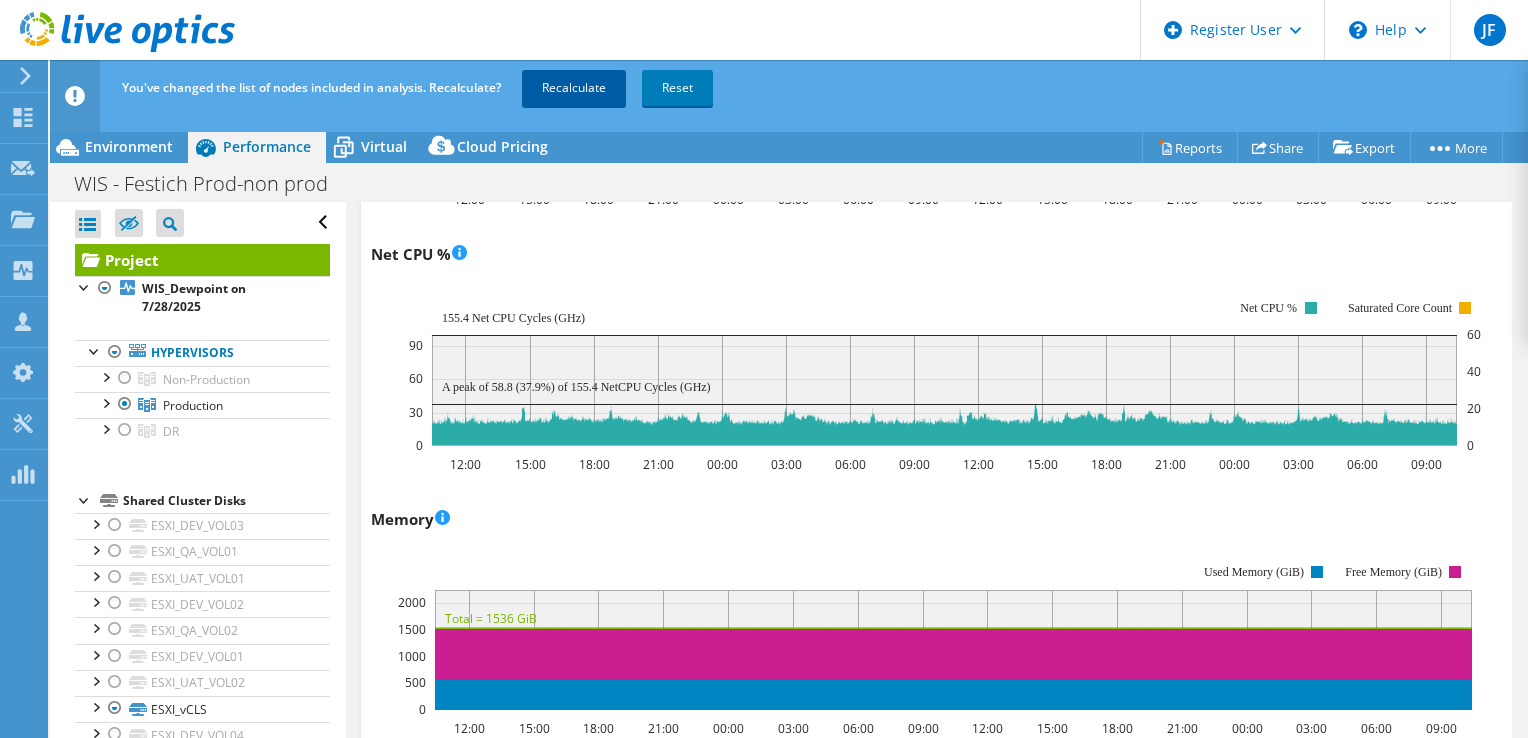 click on "Recalculate" at bounding box center [574, 88] 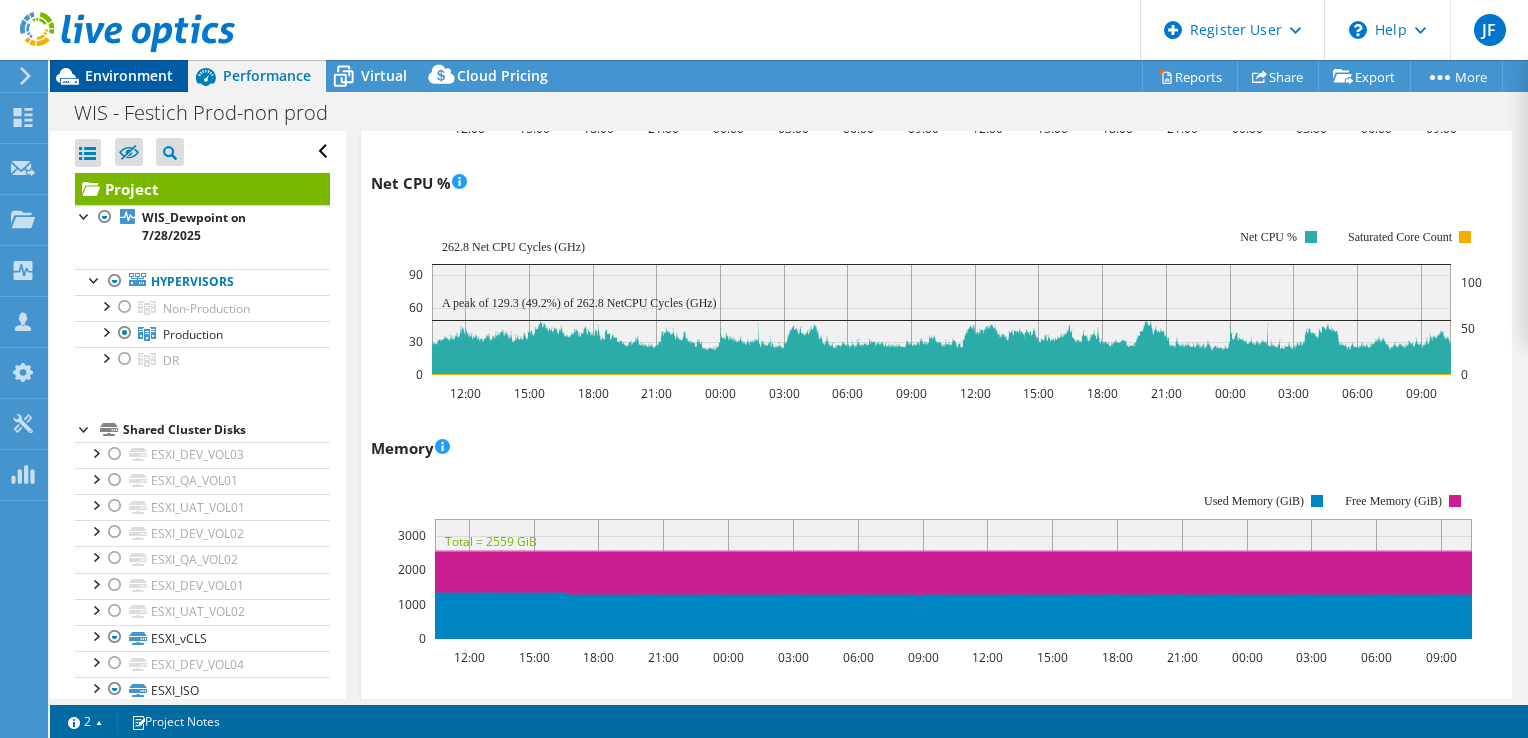 click on "Environment" at bounding box center [129, 75] 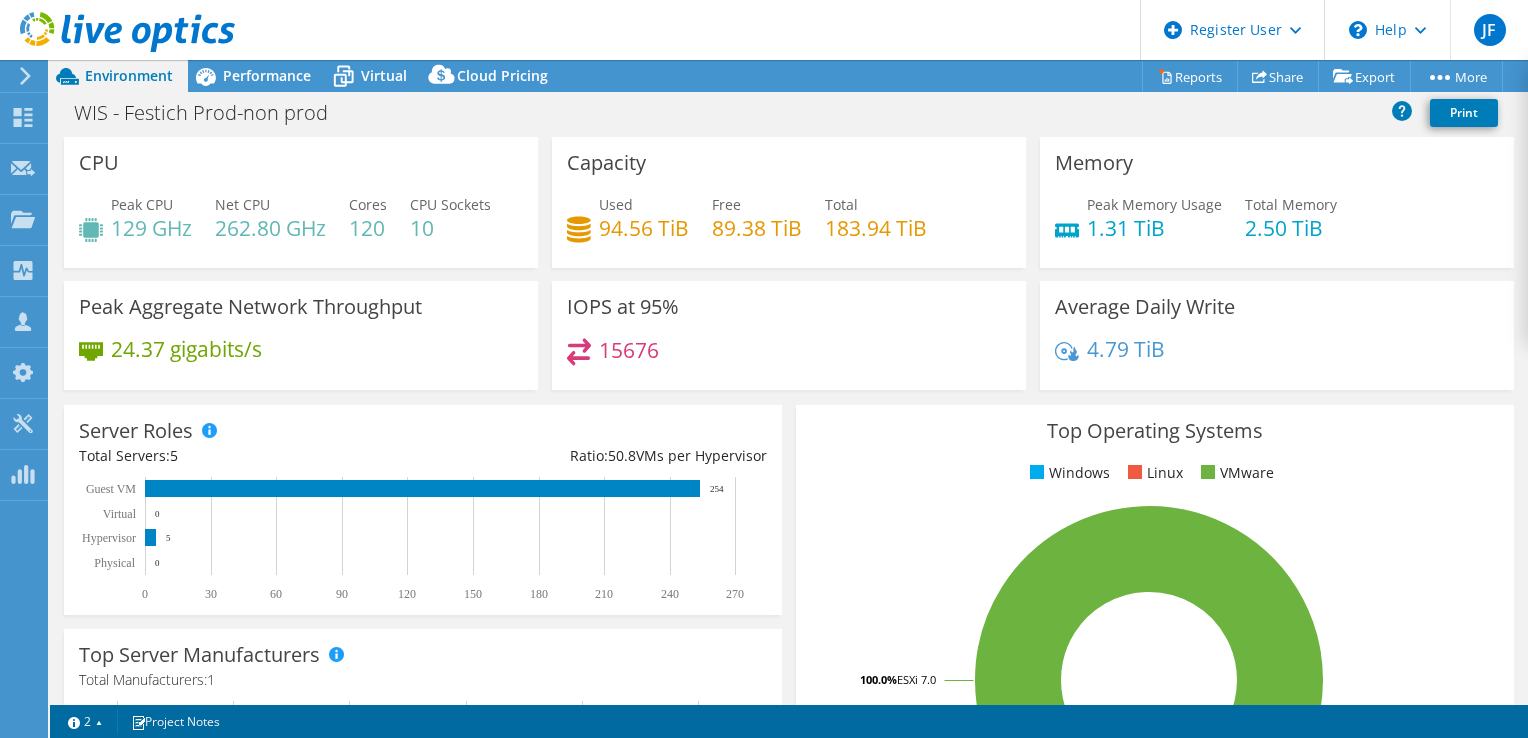 select on "USD" 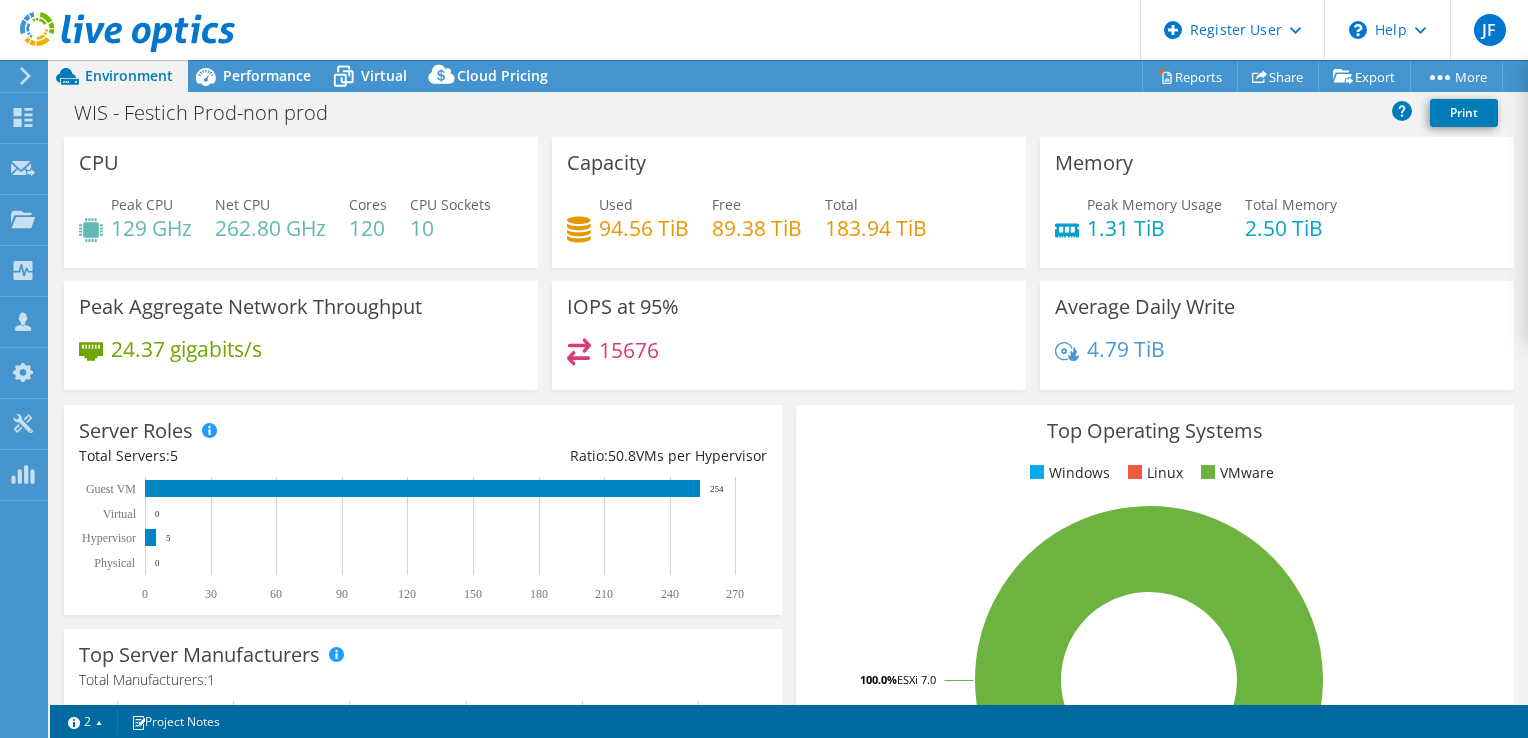 scroll, scrollTop: 0, scrollLeft: 0, axis: both 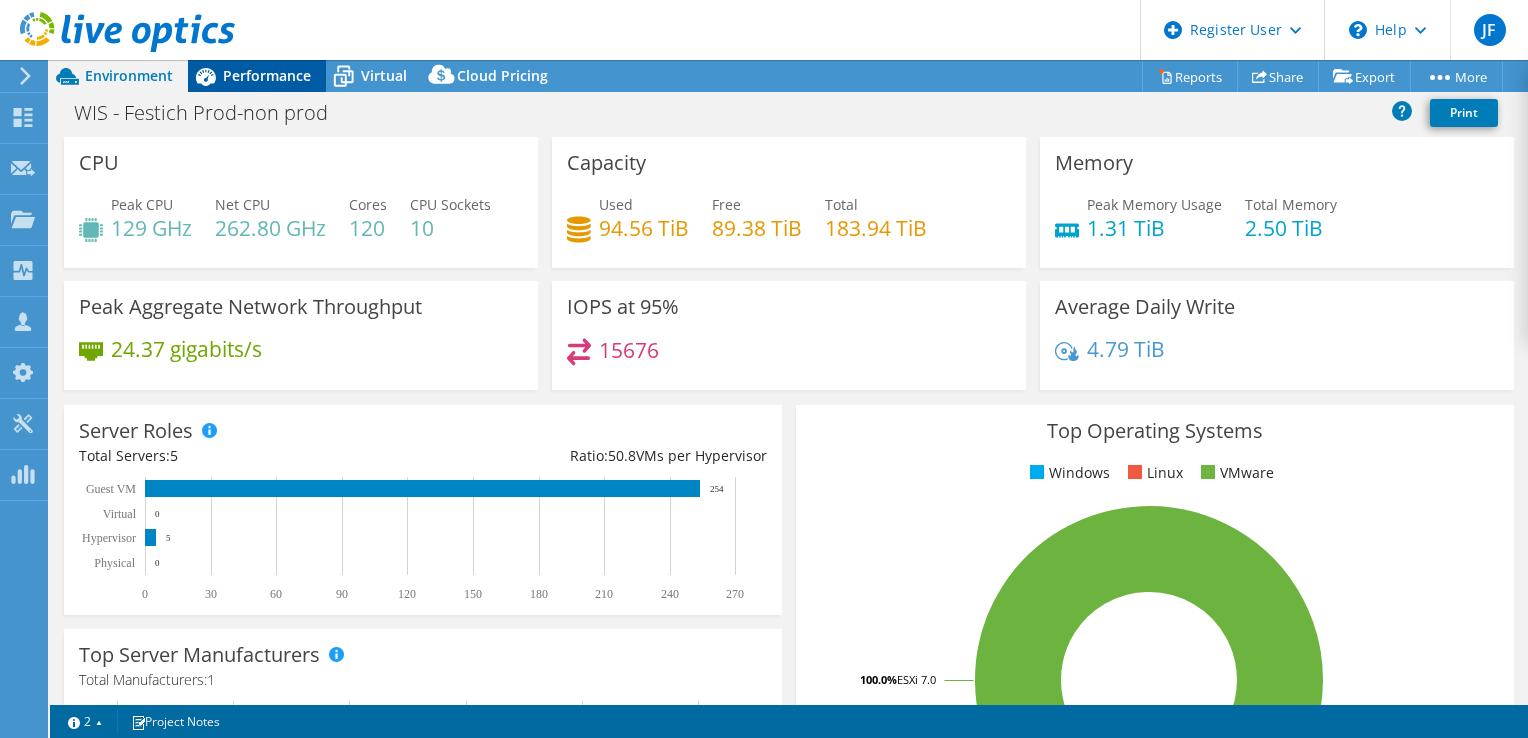 click on "Performance" at bounding box center (267, 75) 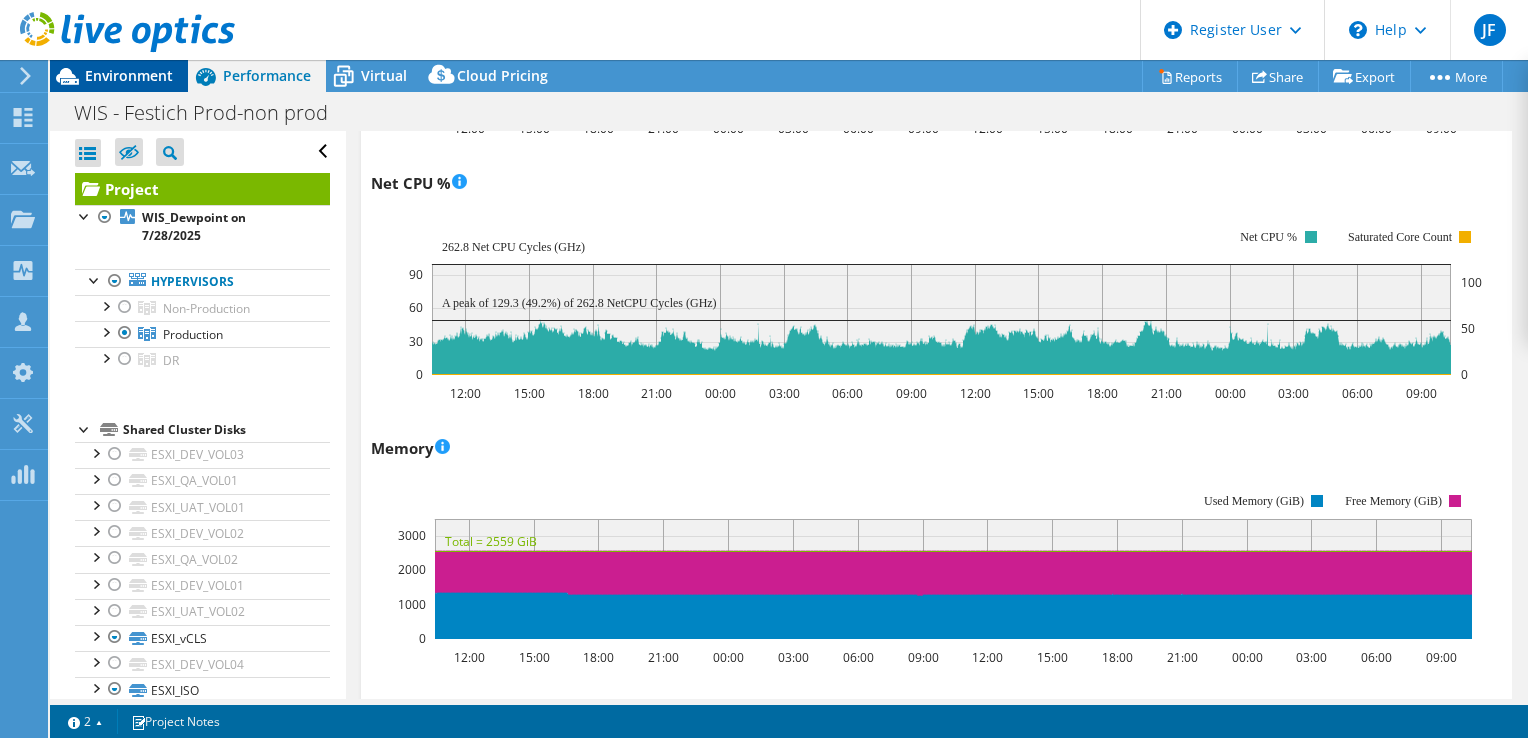 click on "Environment" at bounding box center [129, 75] 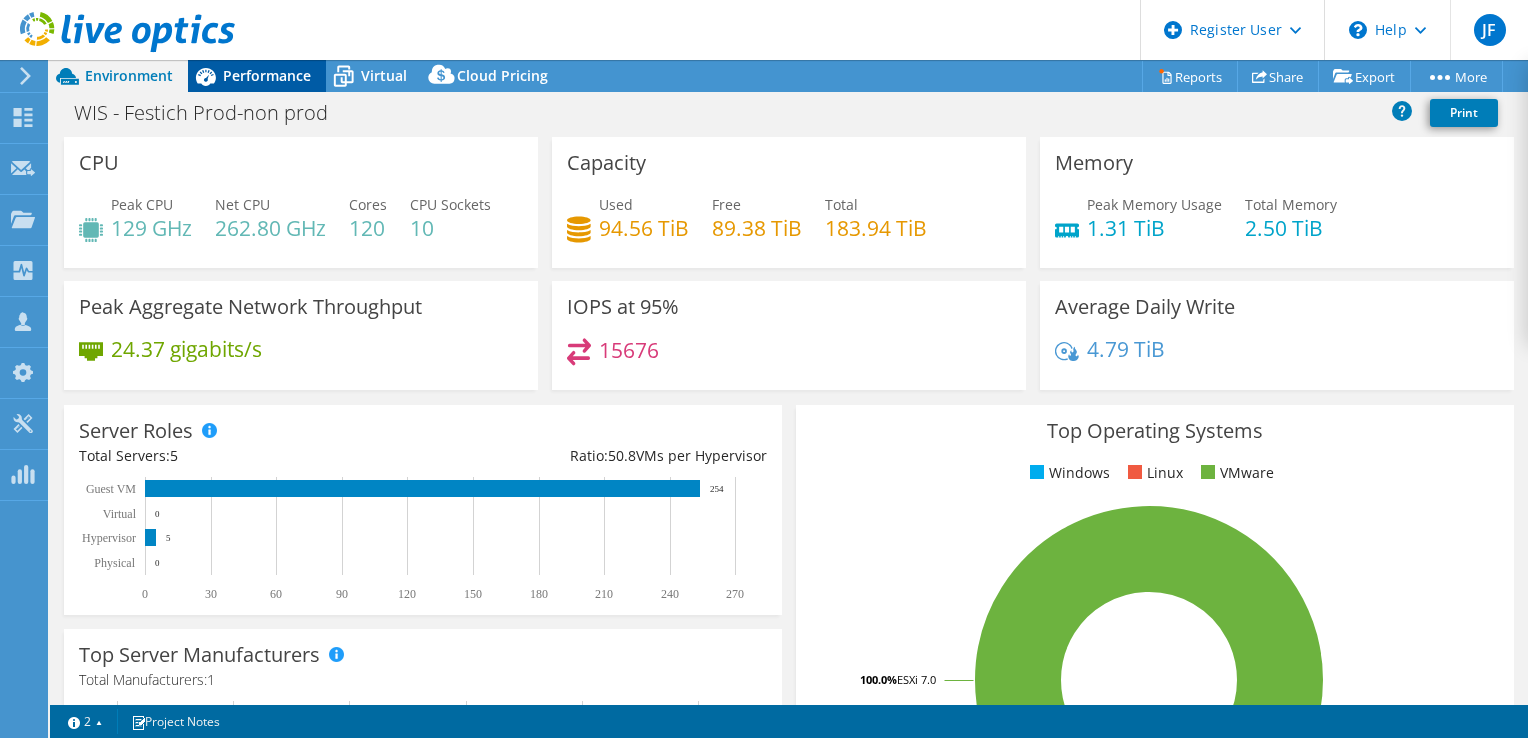 click on "Performance" at bounding box center [267, 75] 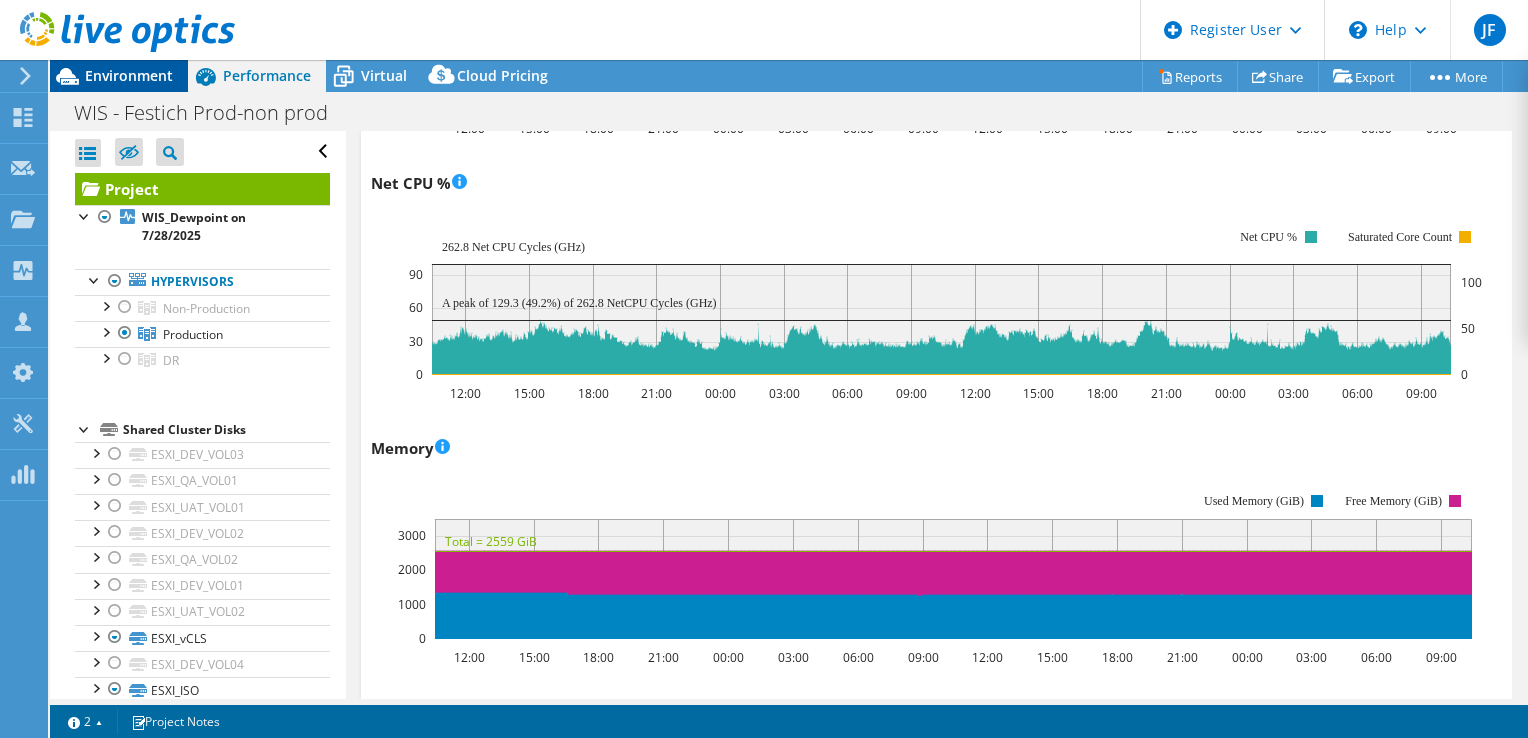 click on "Environment" at bounding box center (129, 75) 